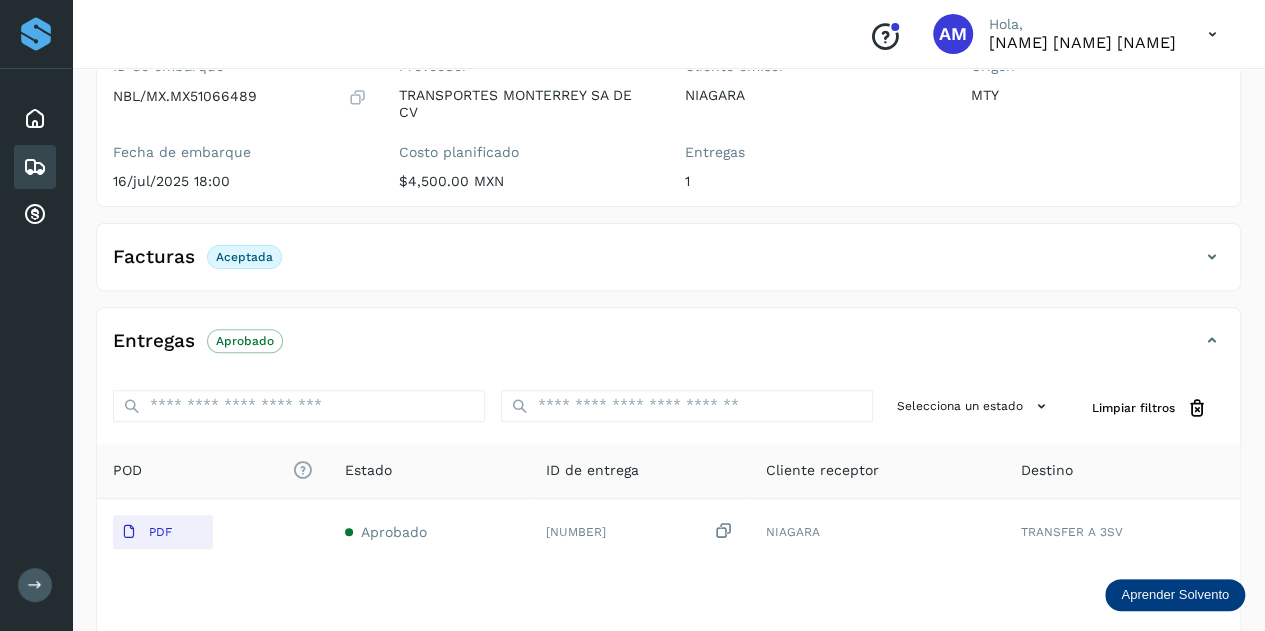 scroll, scrollTop: 0, scrollLeft: 0, axis: both 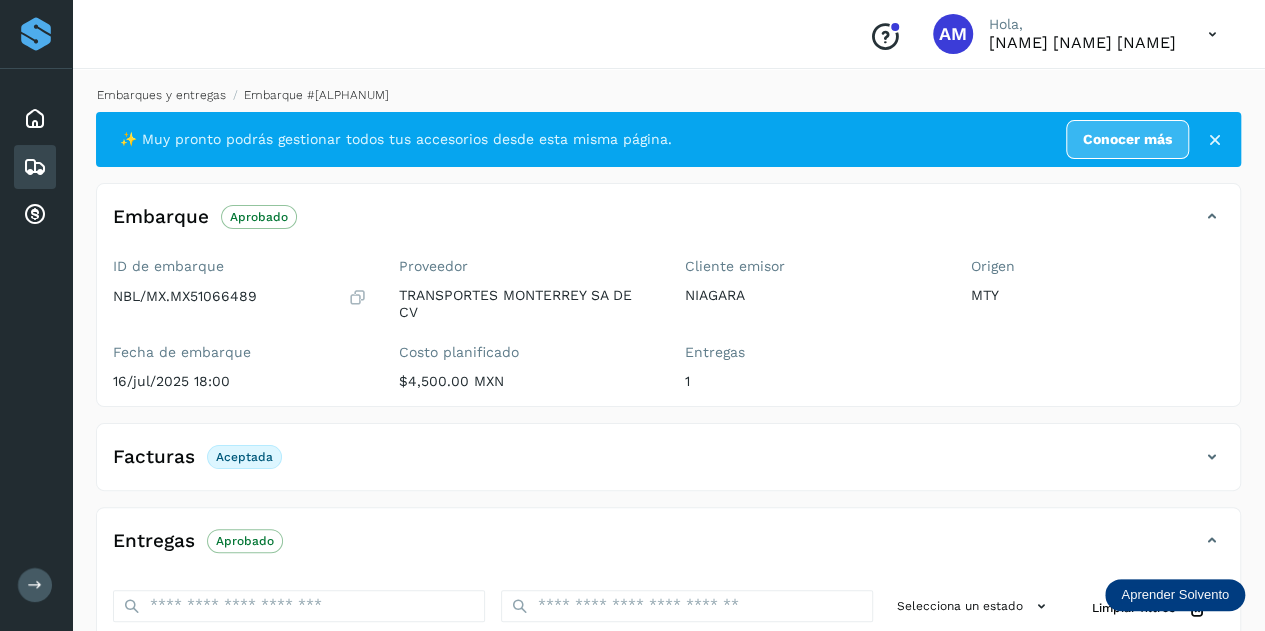 click on "Embarques y entregas" at bounding box center [161, 95] 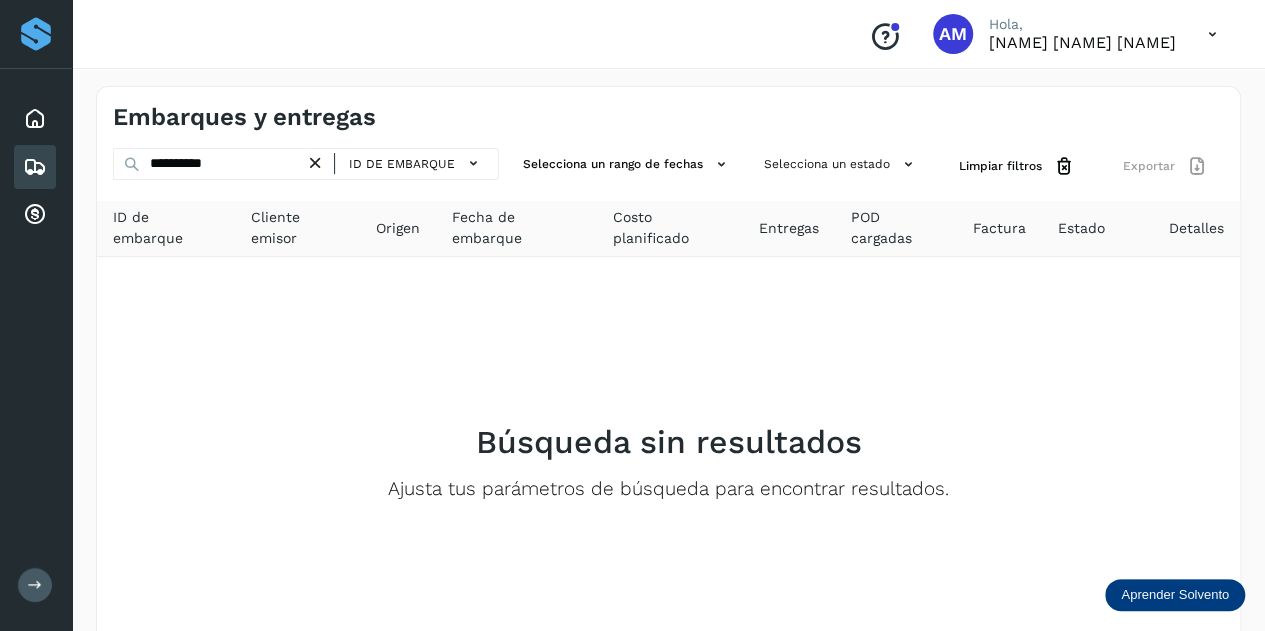 drag, startPoint x: 335, startPoint y: 158, endPoint x: 275, endPoint y: 171, distance: 61.39218 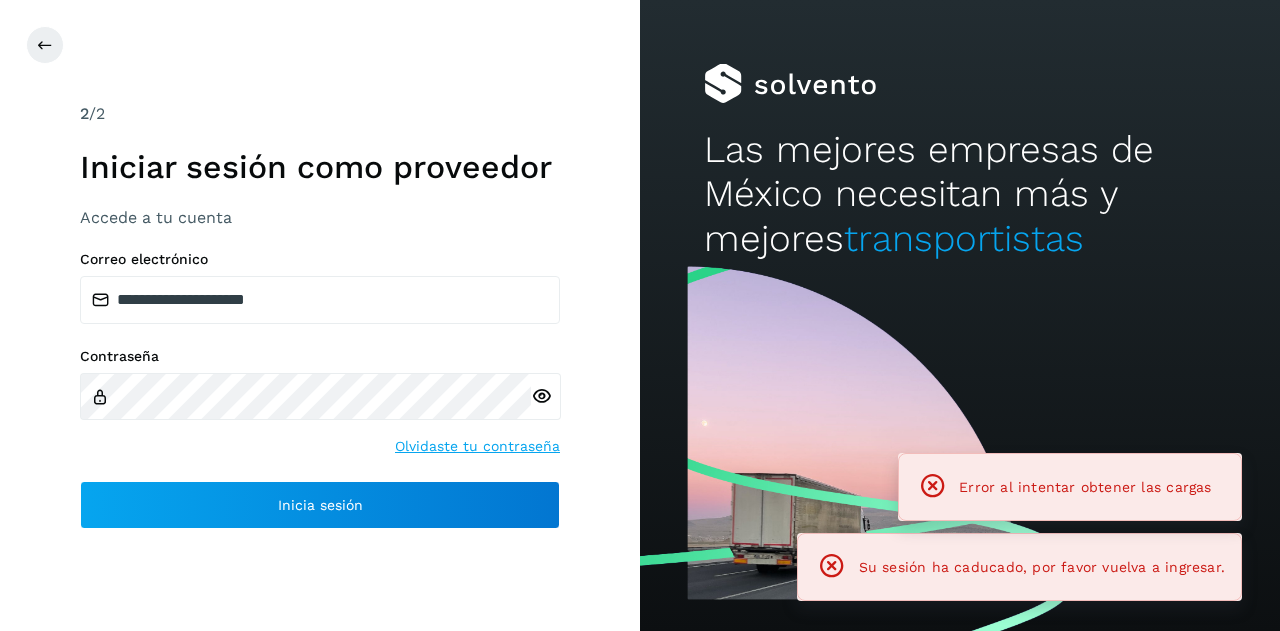 click on "Iniciar sesión como proveedor" at bounding box center [320, 167] 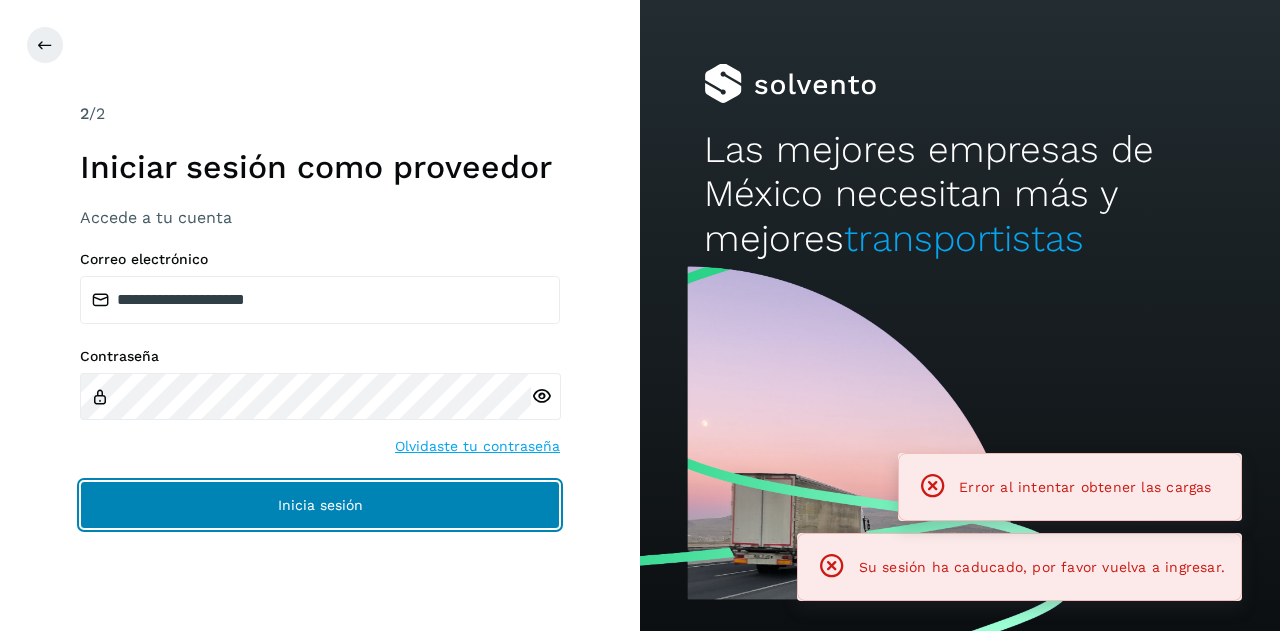click on "Inicia sesión" at bounding box center (320, 505) 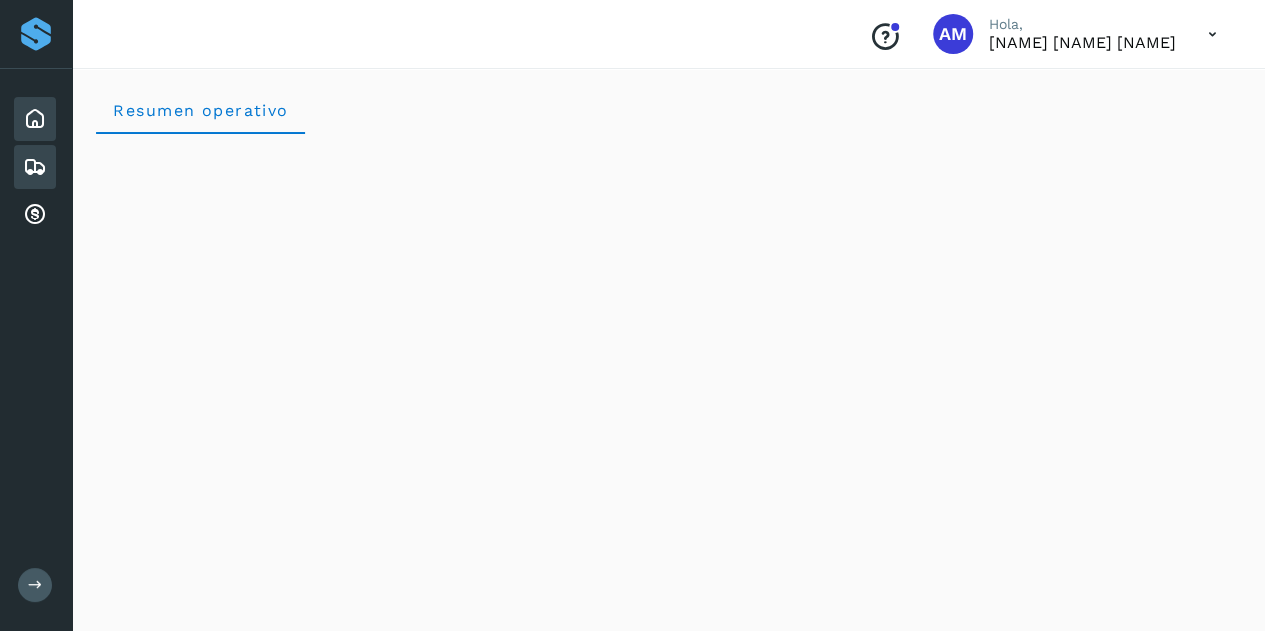 click at bounding box center (35, 167) 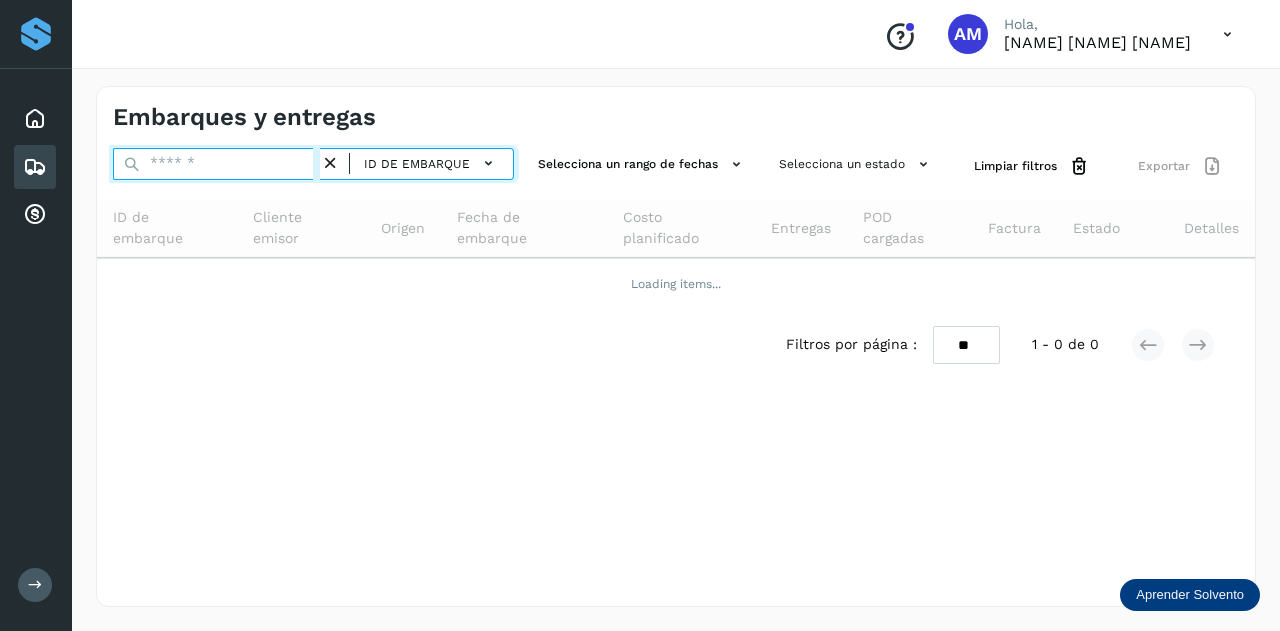 click at bounding box center (216, 164) 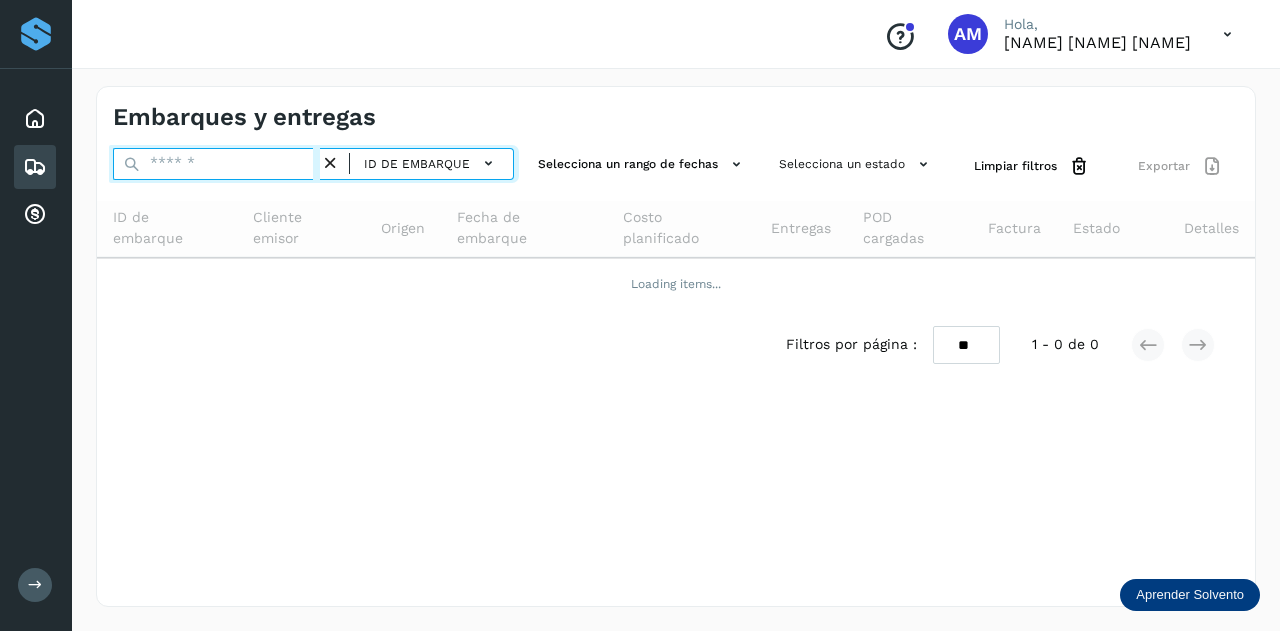 paste on "**********" 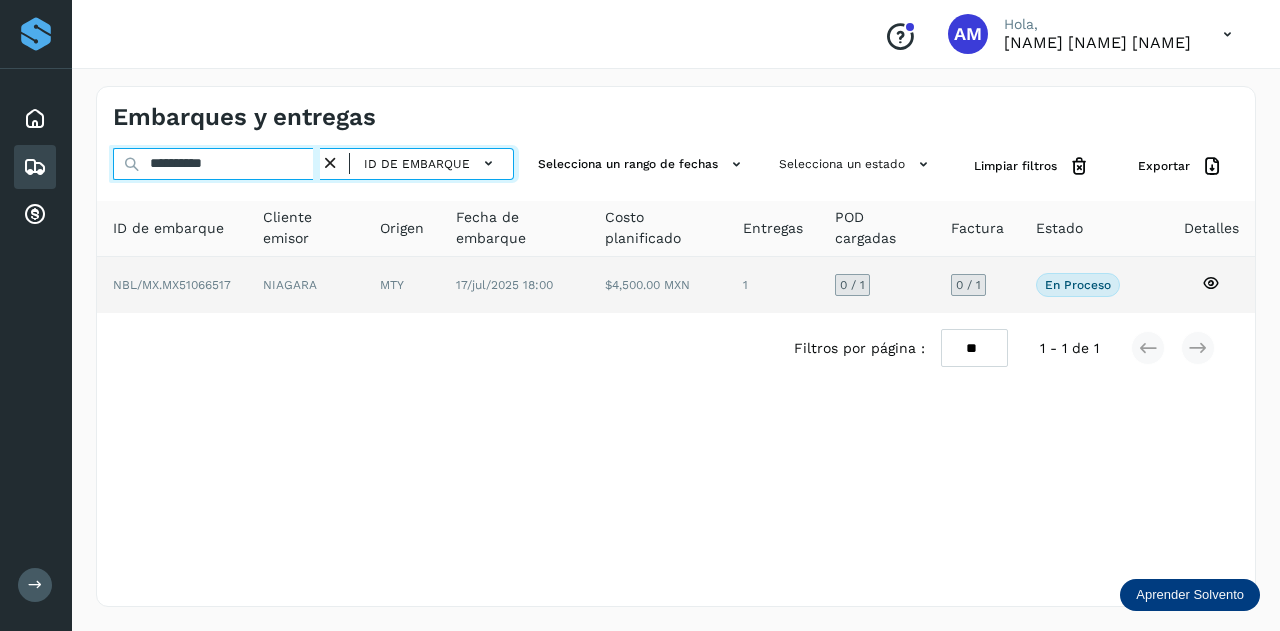 type on "**********" 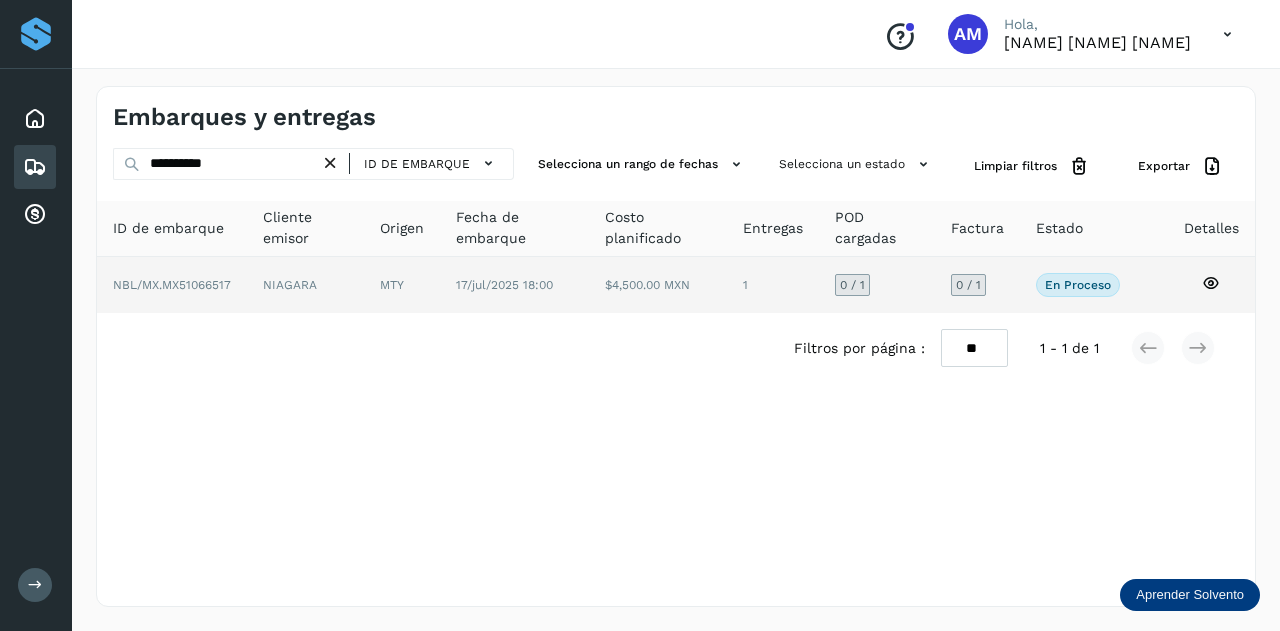 click on "NIAGARA" 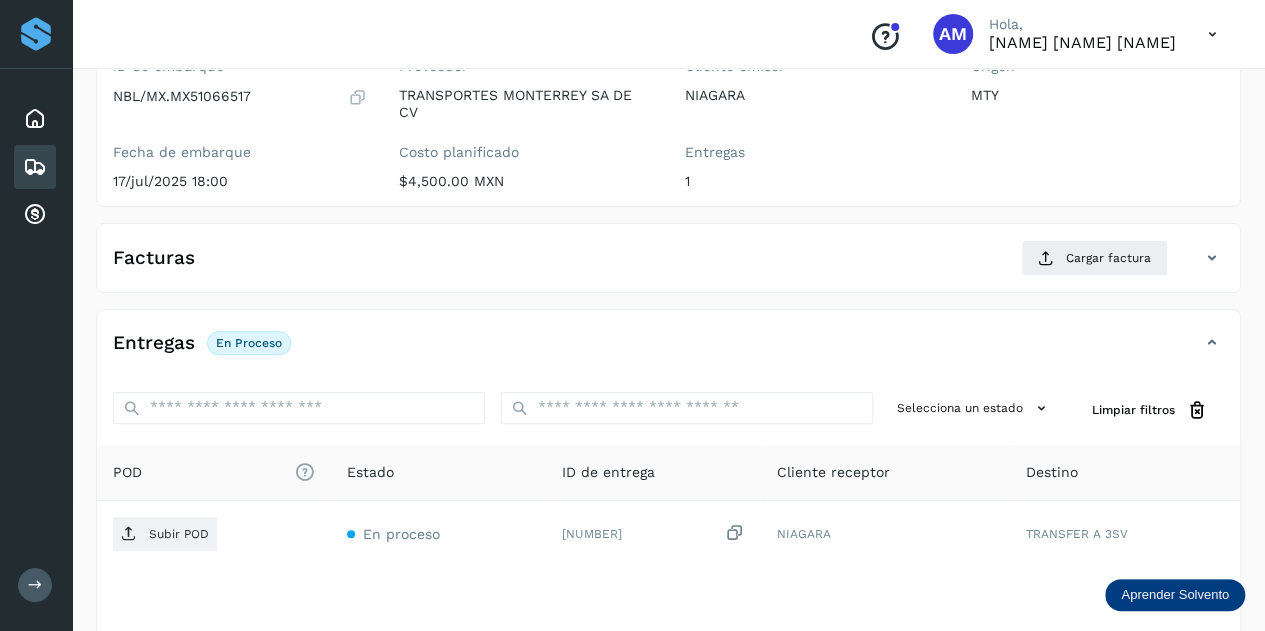scroll, scrollTop: 300, scrollLeft: 0, axis: vertical 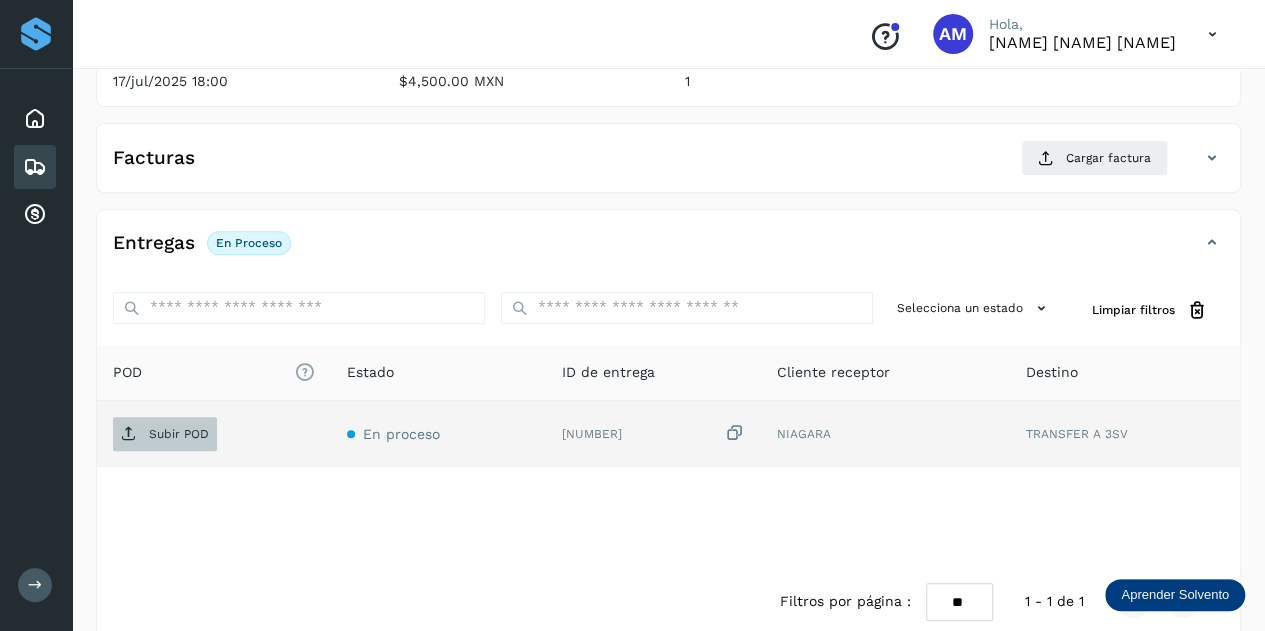 click on "Subir POD" at bounding box center (179, 434) 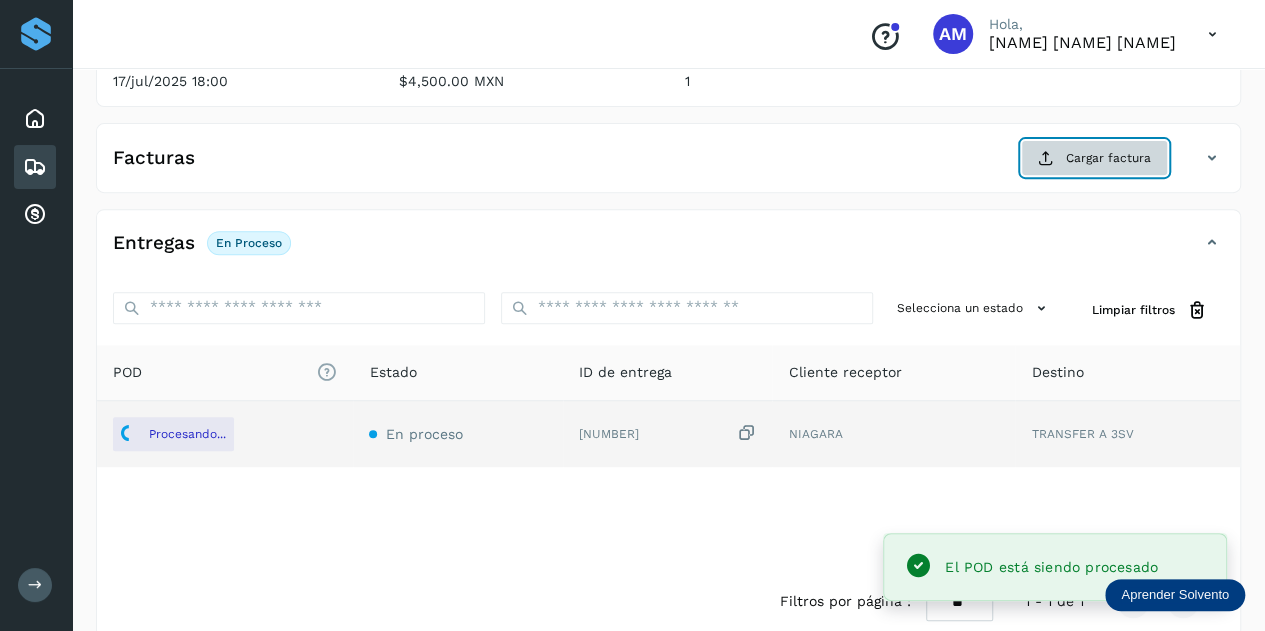 click on "Cargar factura" 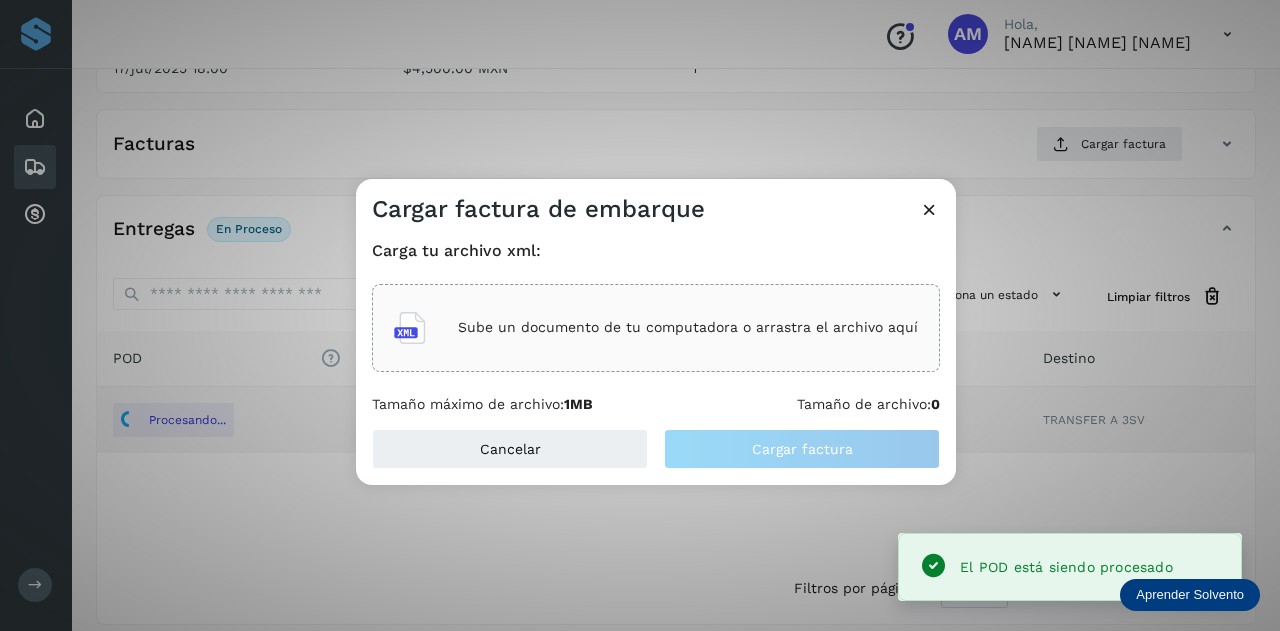 click on "Sube un documento de tu computadora o arrastra el archivo aquí" at bounding box center (688, 327) 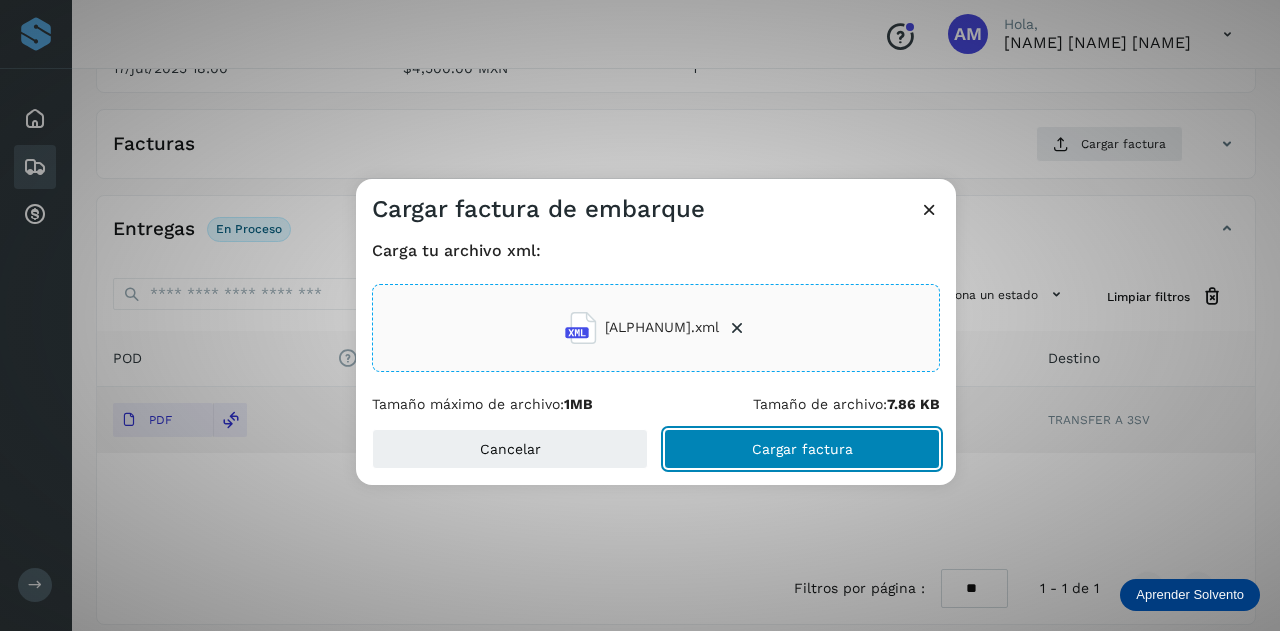 click on "Cargar factura" 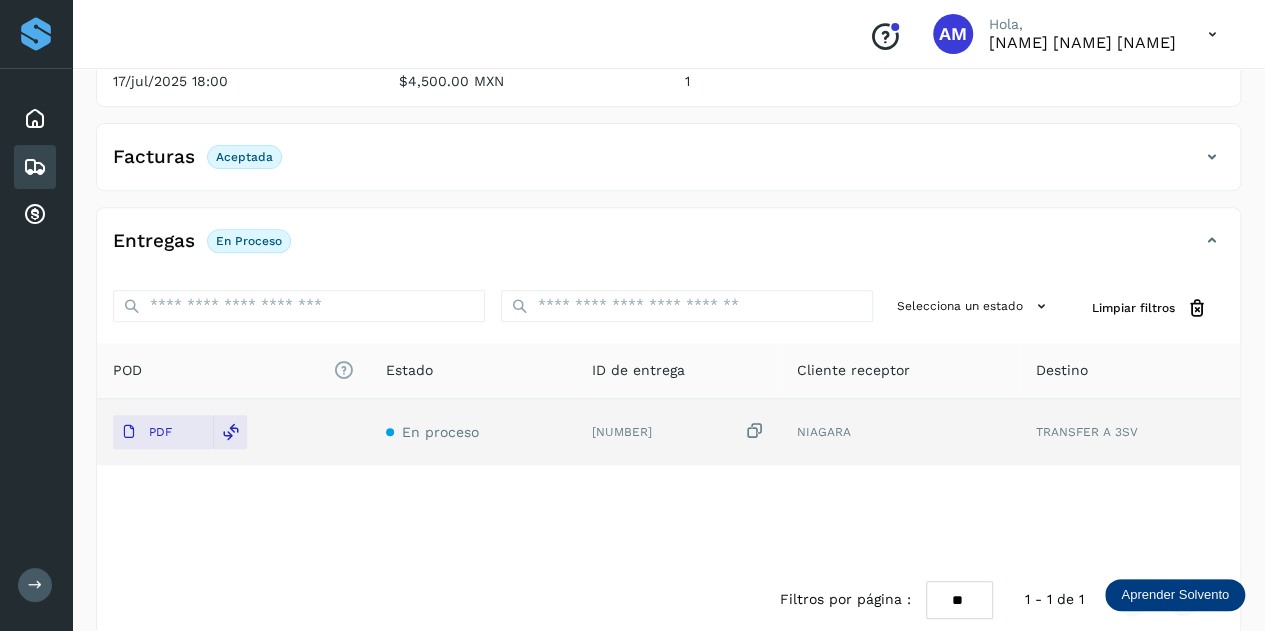 scroll, scrollTop: 0, scrollLeft: 0, axis: both 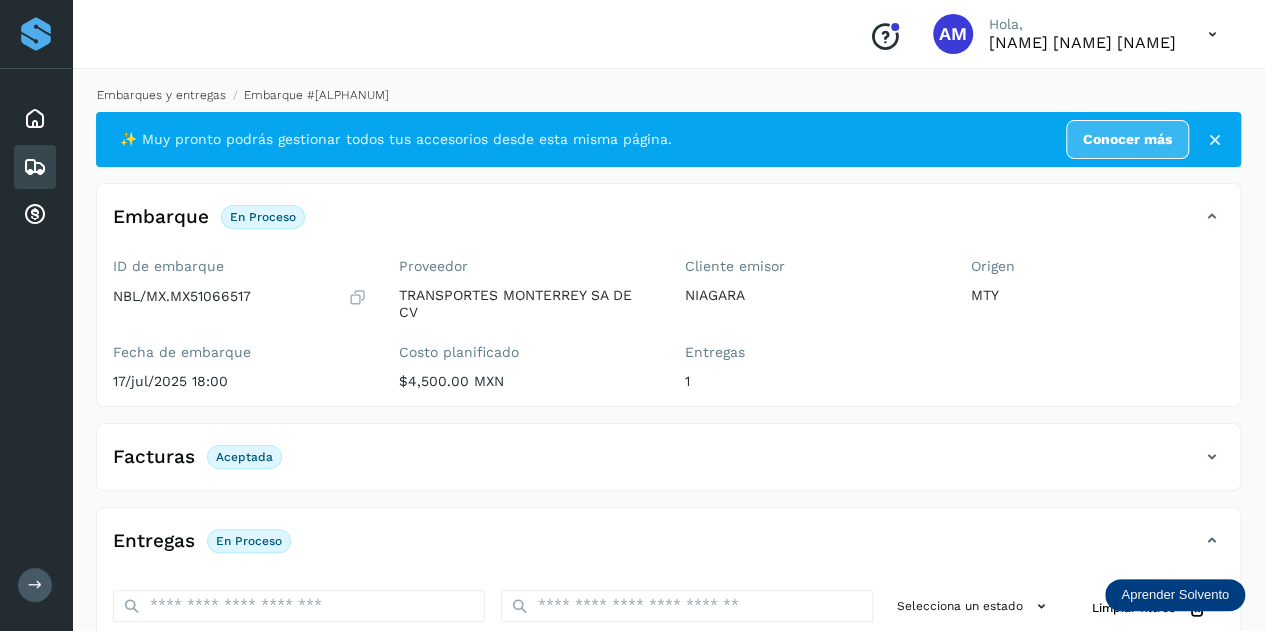click on "Embarques y entregas" at bounding box center (161, 95) 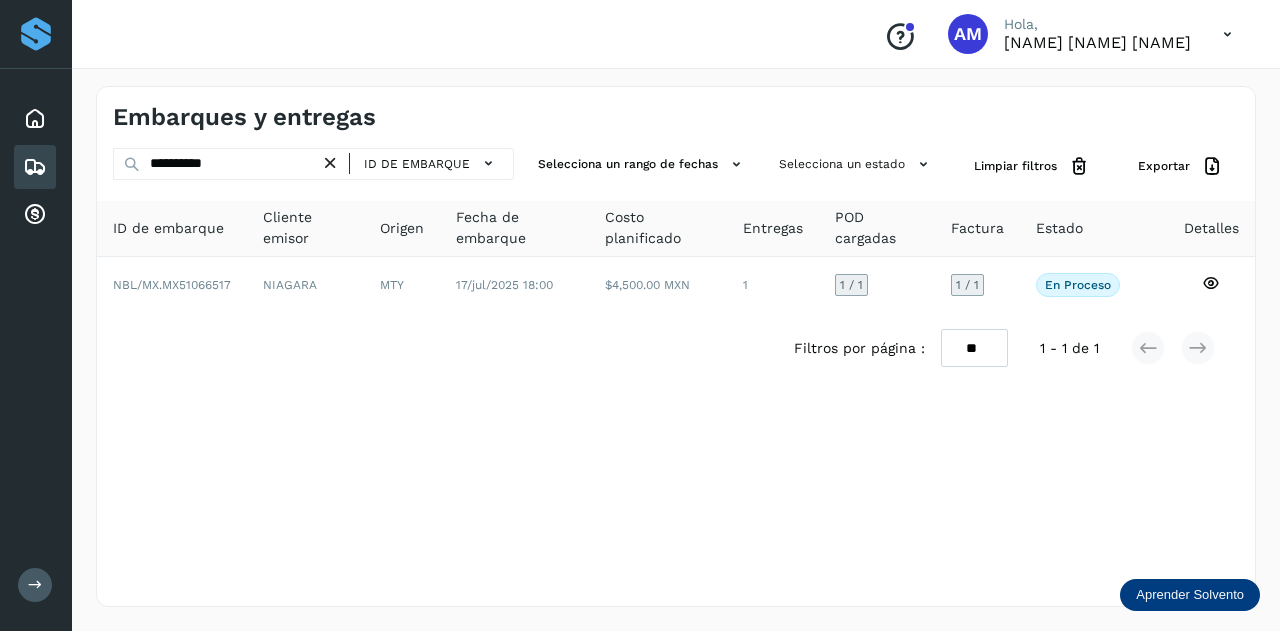 click at bounding box center [330, 163] 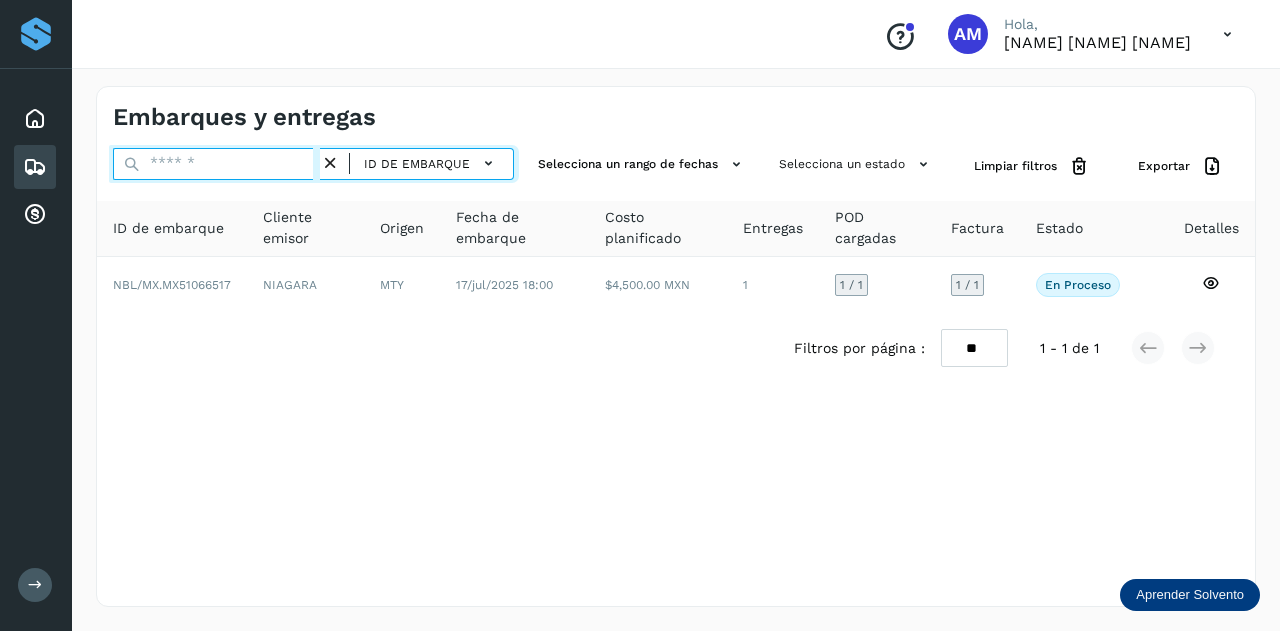 click at bounding box center (216, 164) 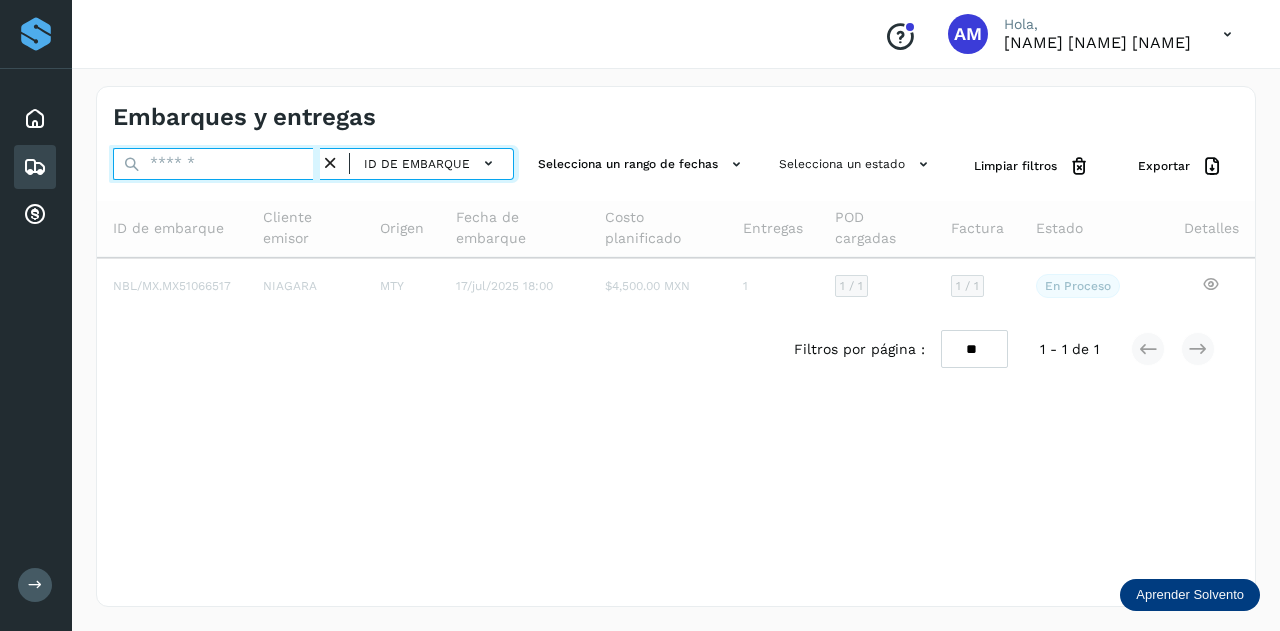 paste on "**********" 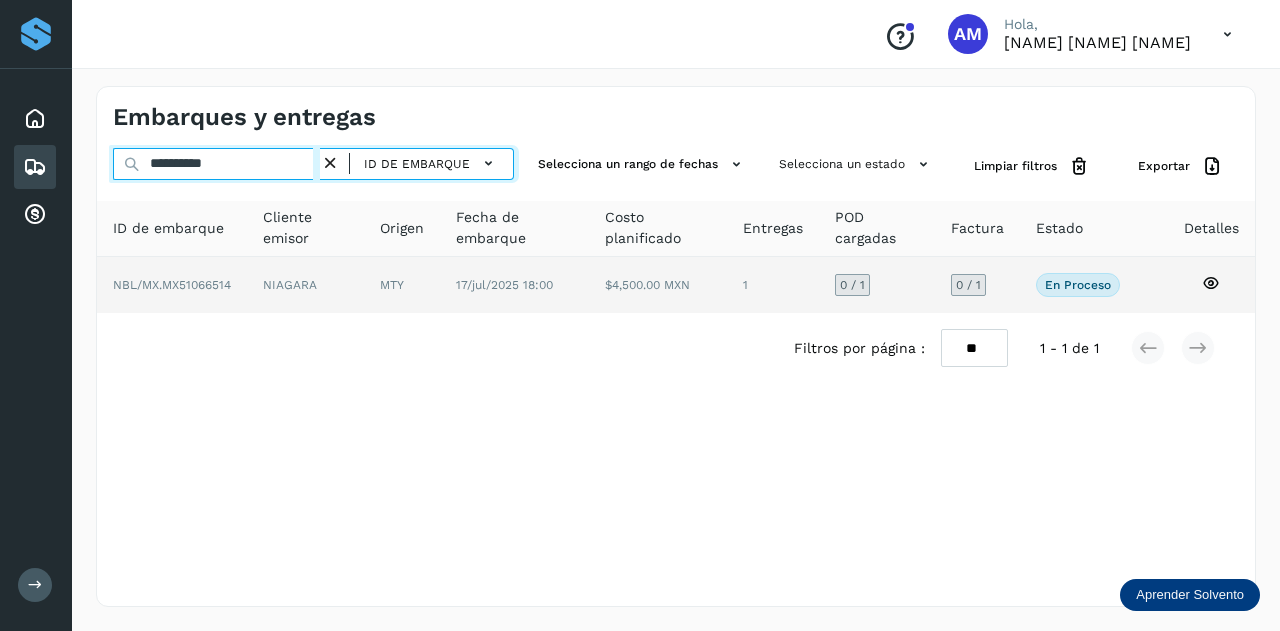type on "**********" 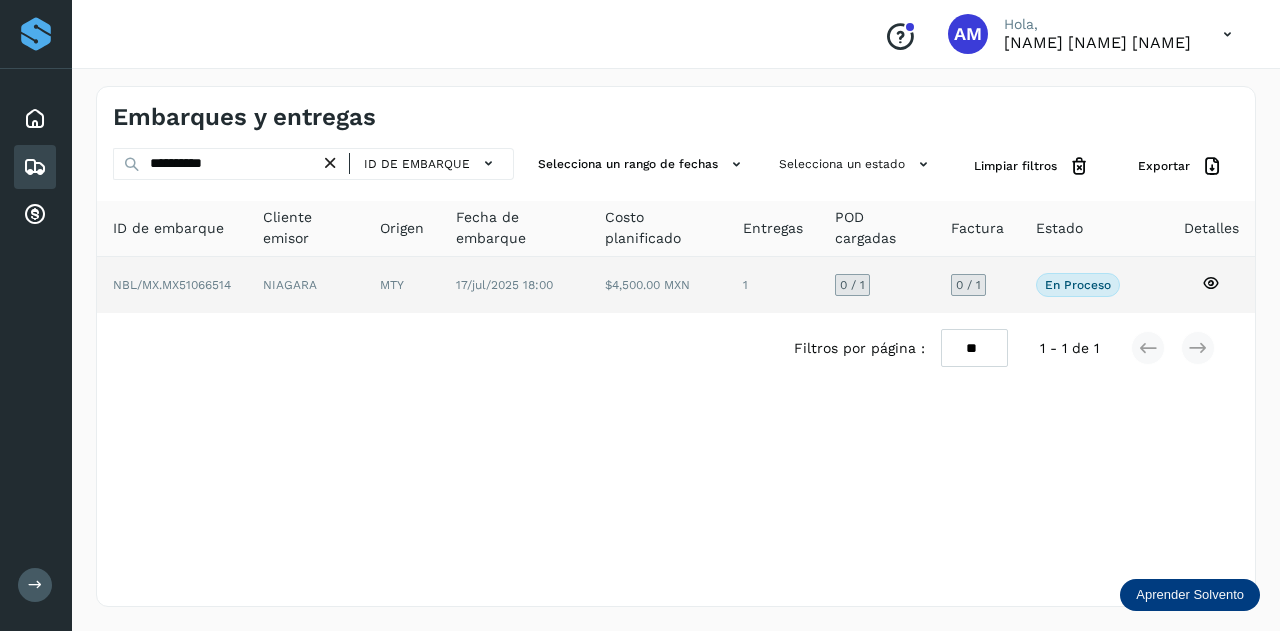 click on "MTY" 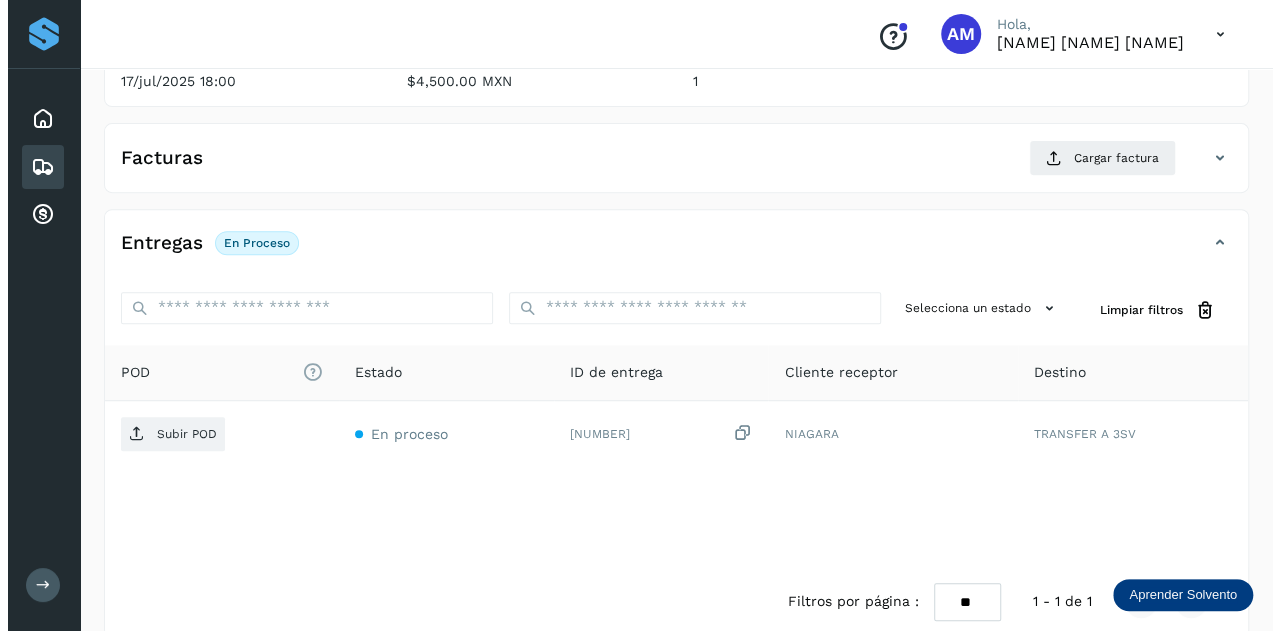 scroll, scrollTop: 327, scrollLeft: 0, axis: vertical 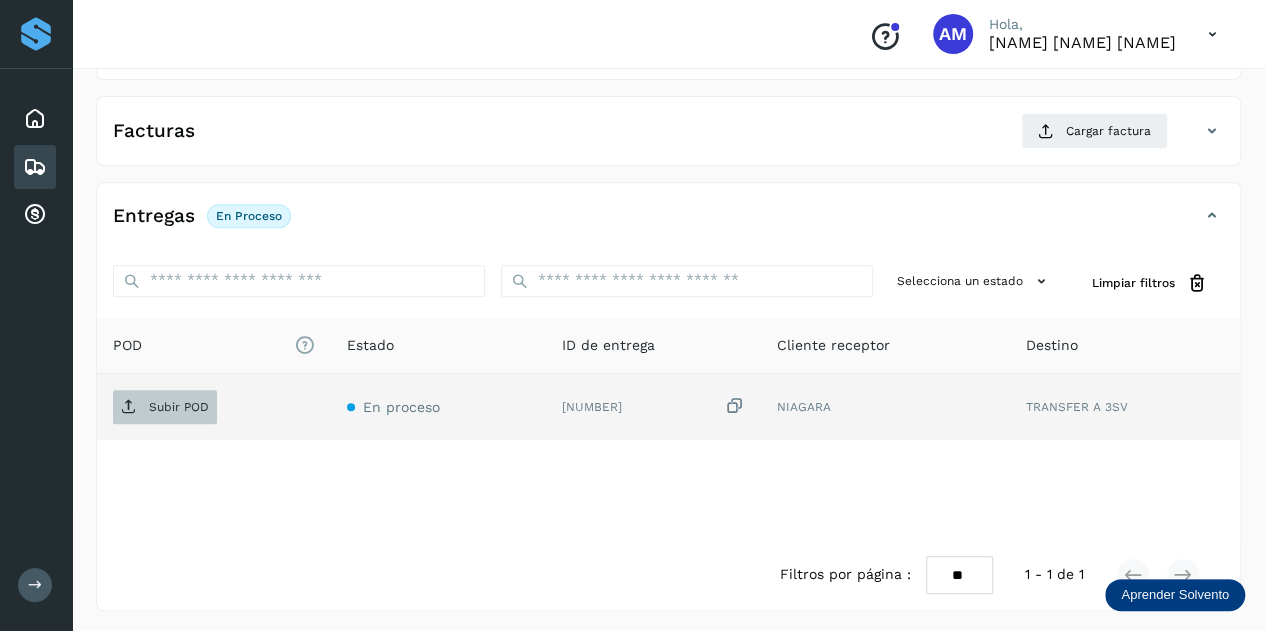click on "Subir POD" at bounding box center (165, 407) 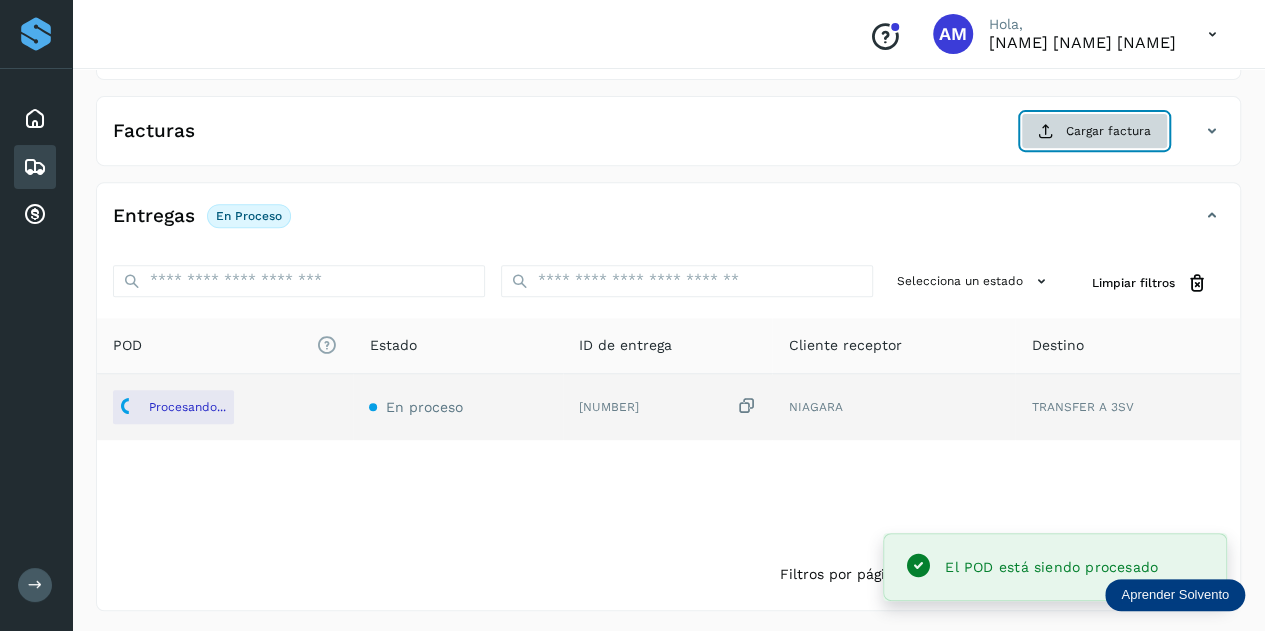 click on "Cargar factura" at bounding box center [1094, 131] 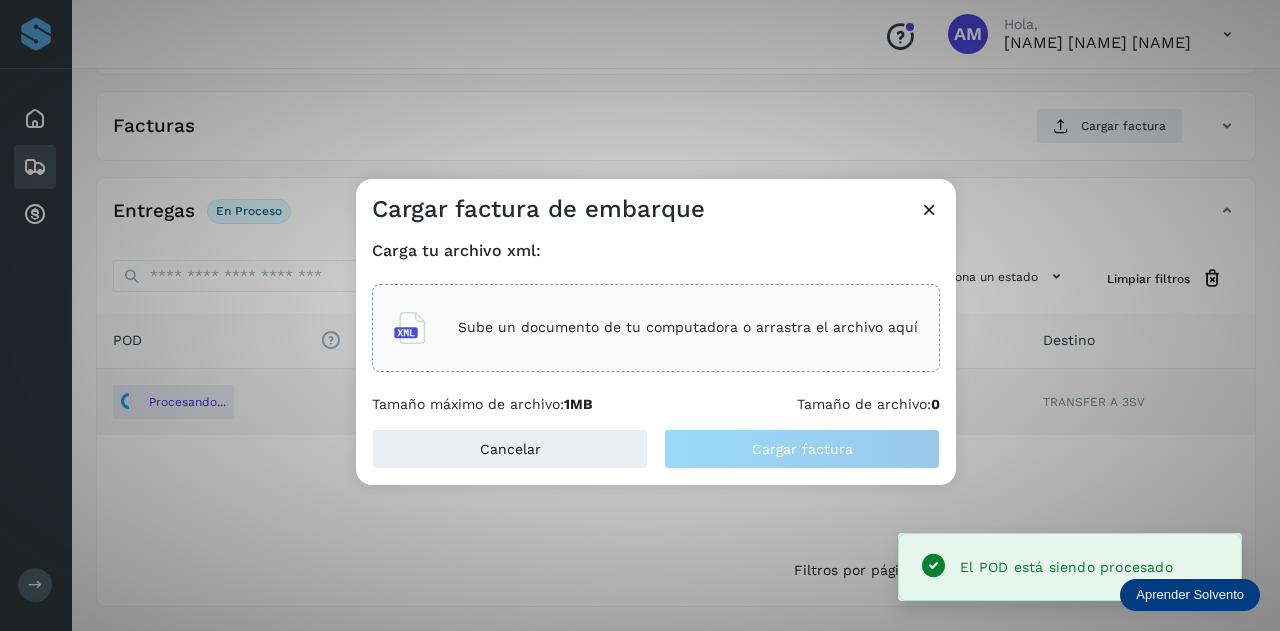 click on "Sube un documento de tu computadora o arrastra el archivo aquí" 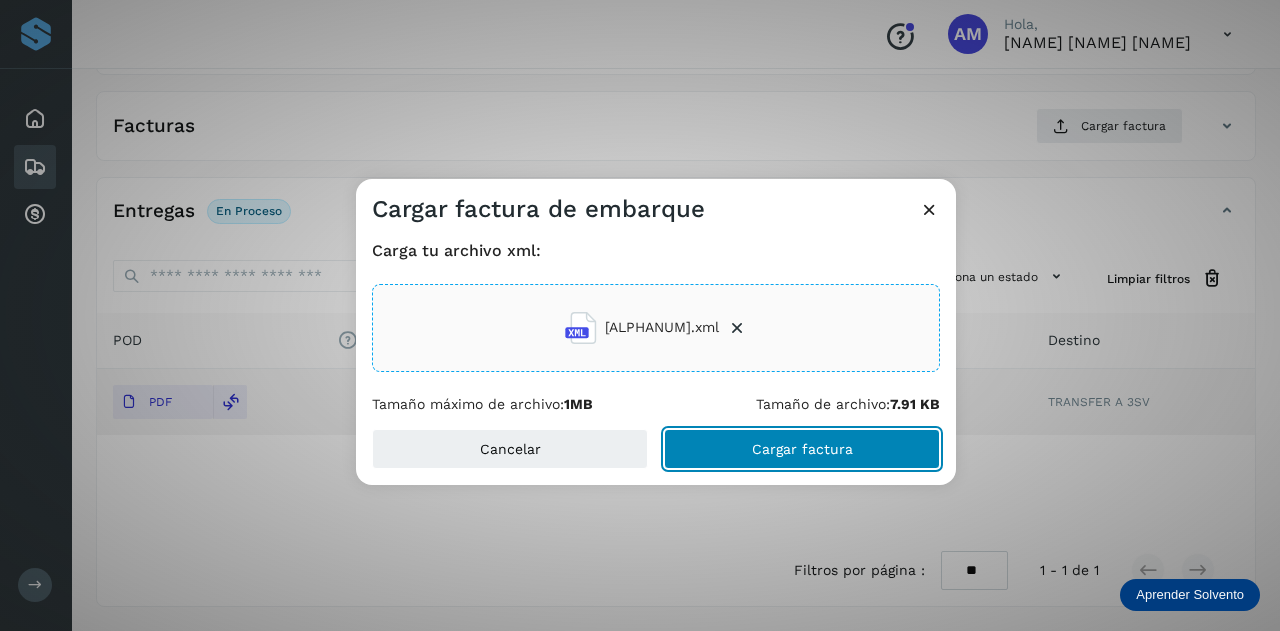 click on "Cargar factura" 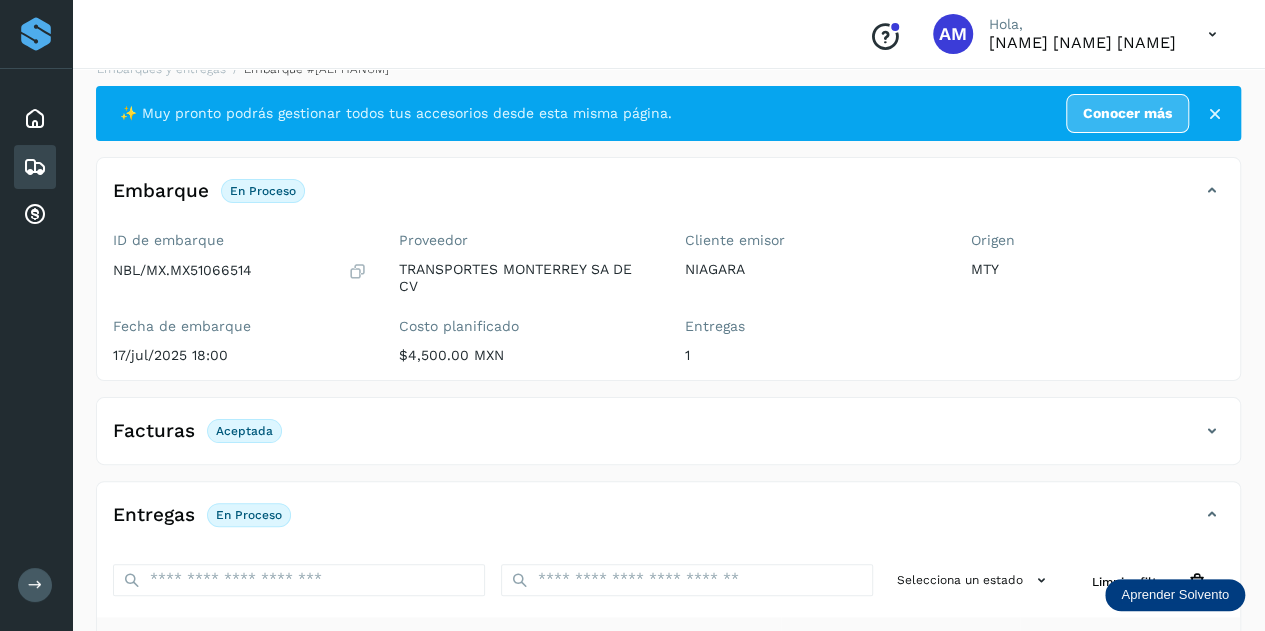 scroll, scrollTop: 0, scrollLeft: 0, axis: both 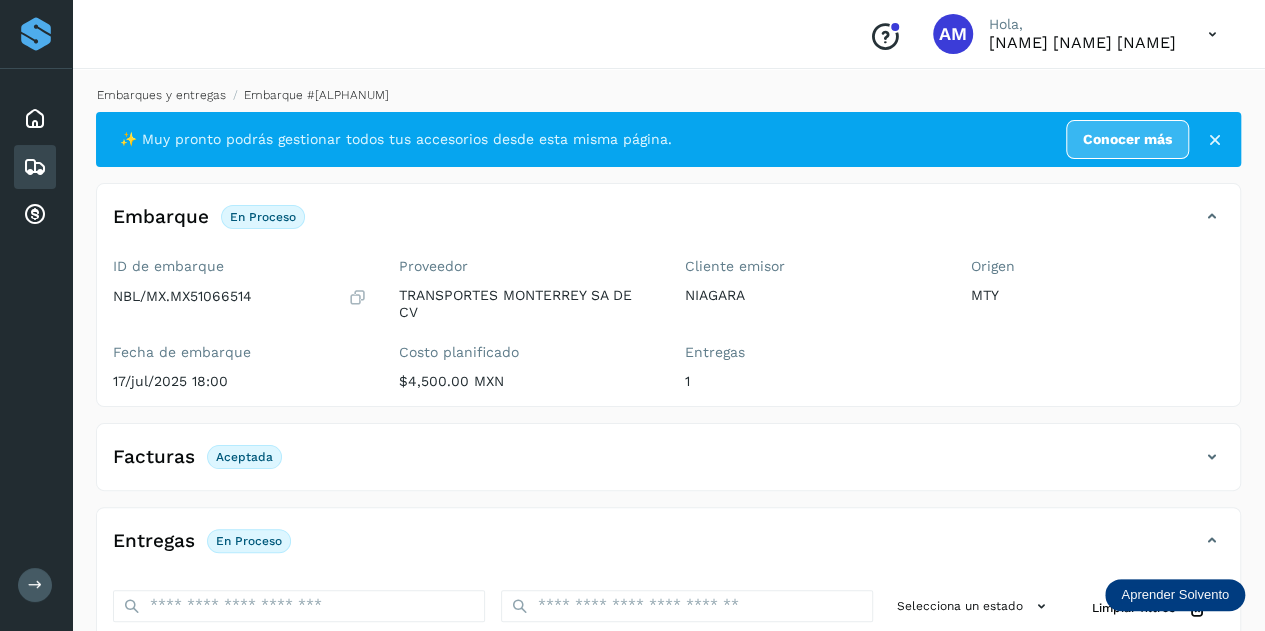 click on "Embarques y entregas" at bounding box center [161, 95] 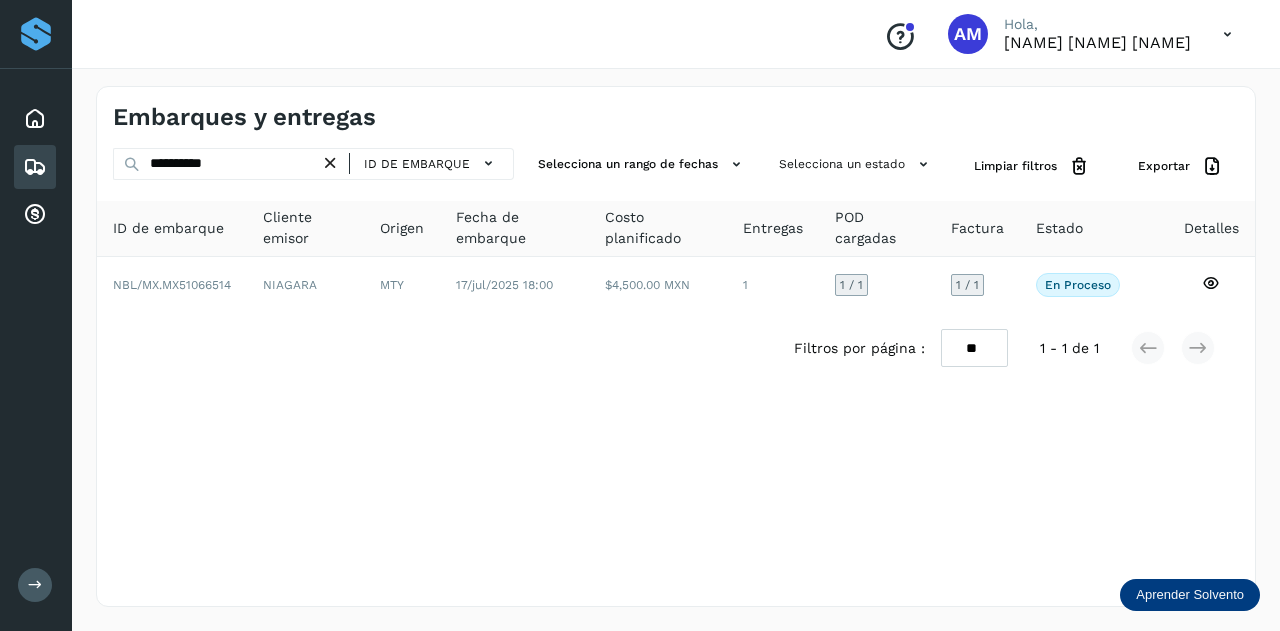 click at bounding box center [330, 163] 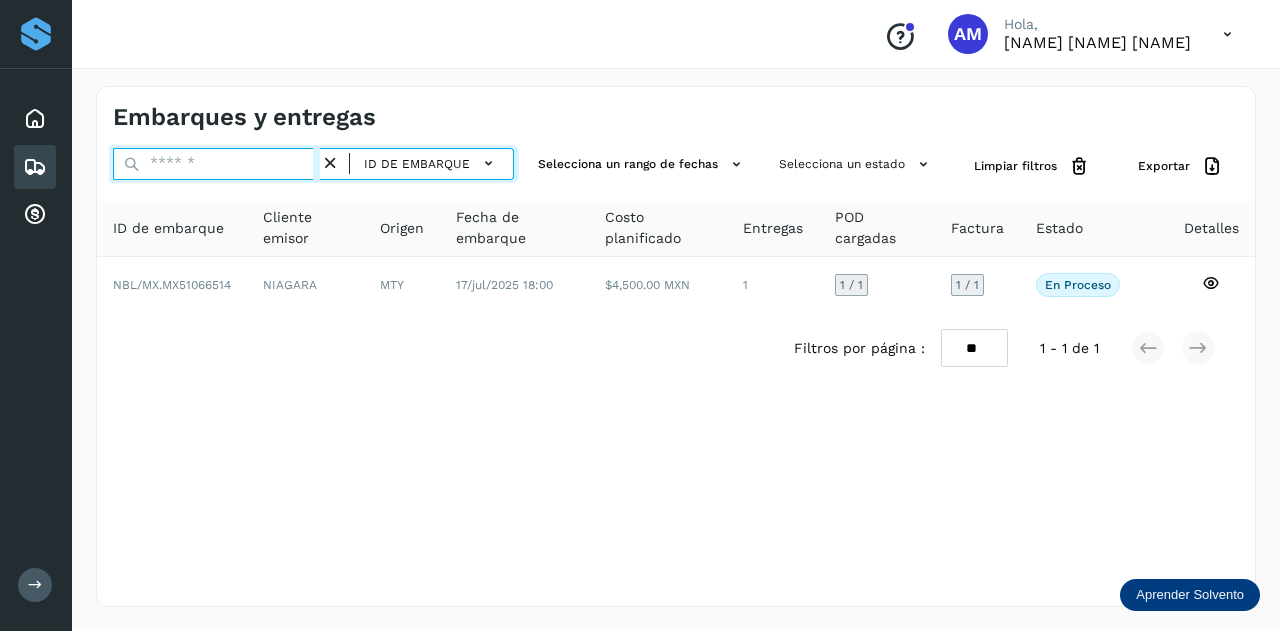 click at bounding box center [216, 164] 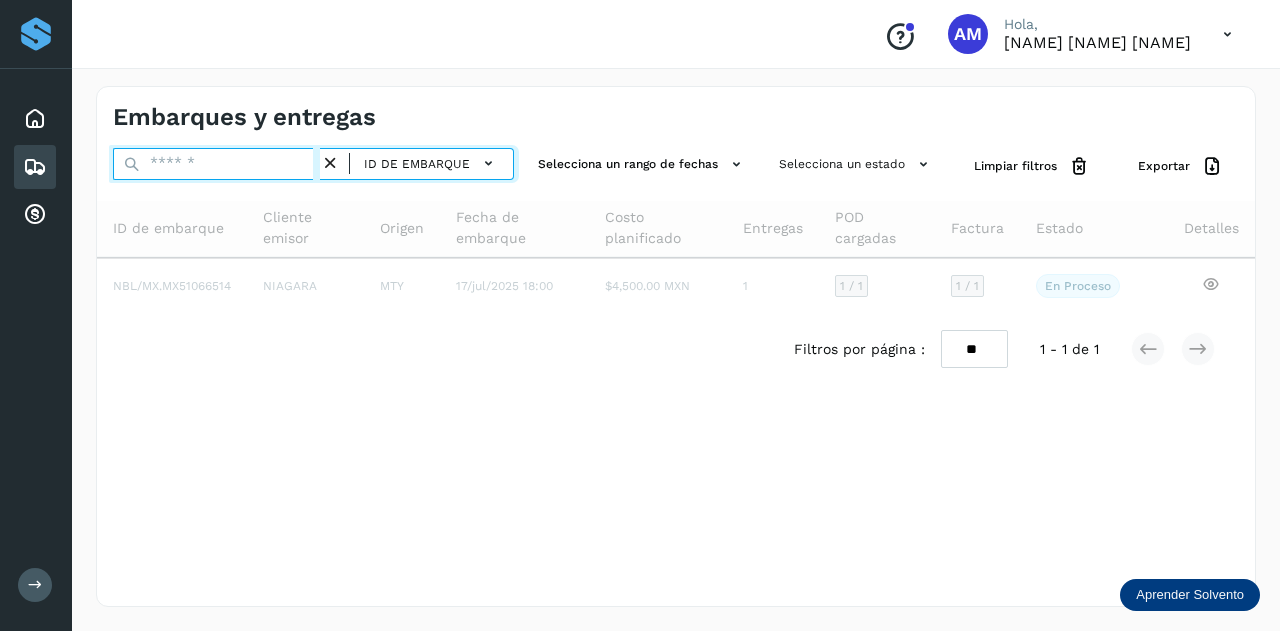 paste on "**********" 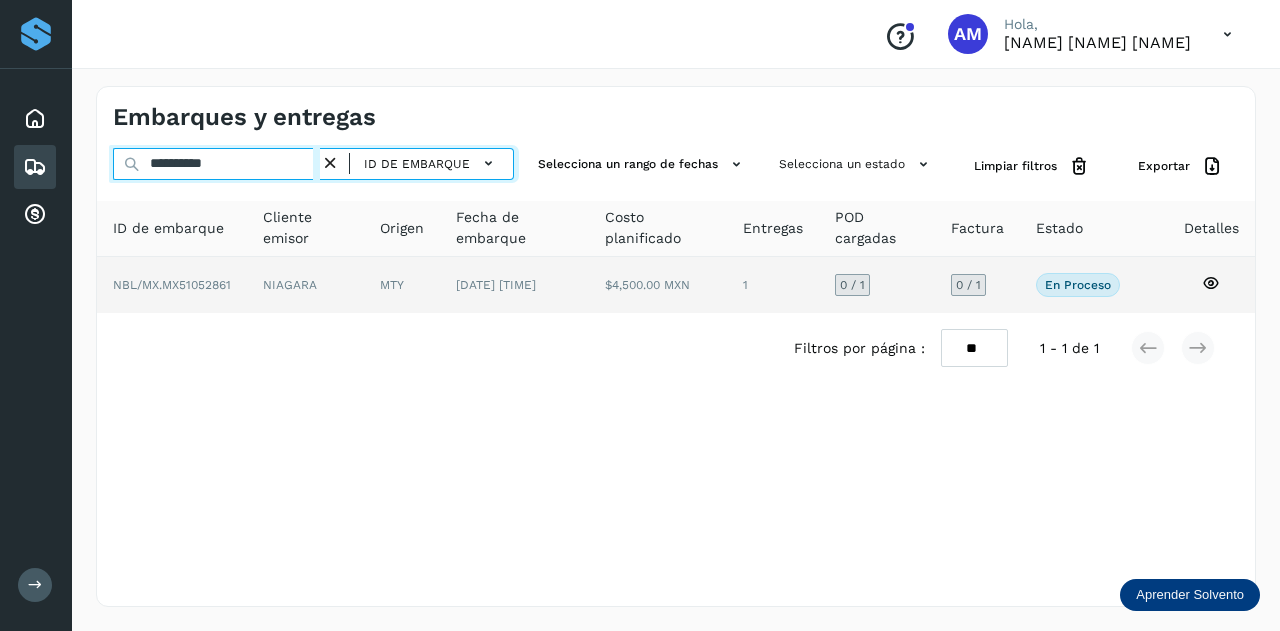 type on "**********" 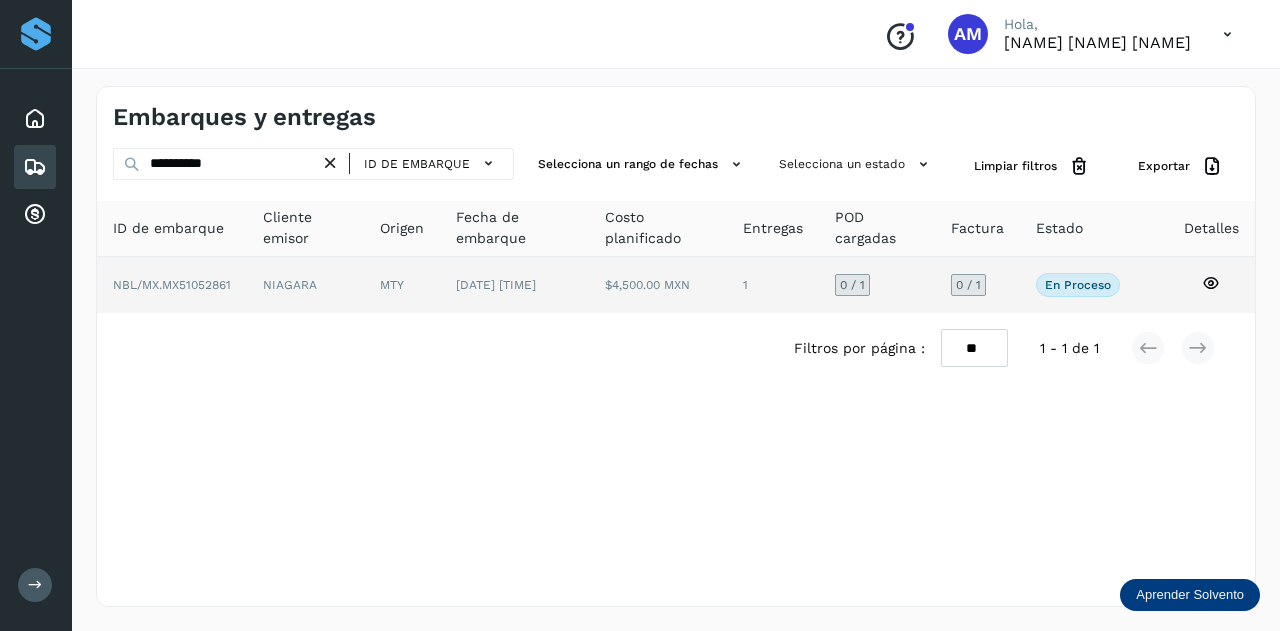 click on "MTY" 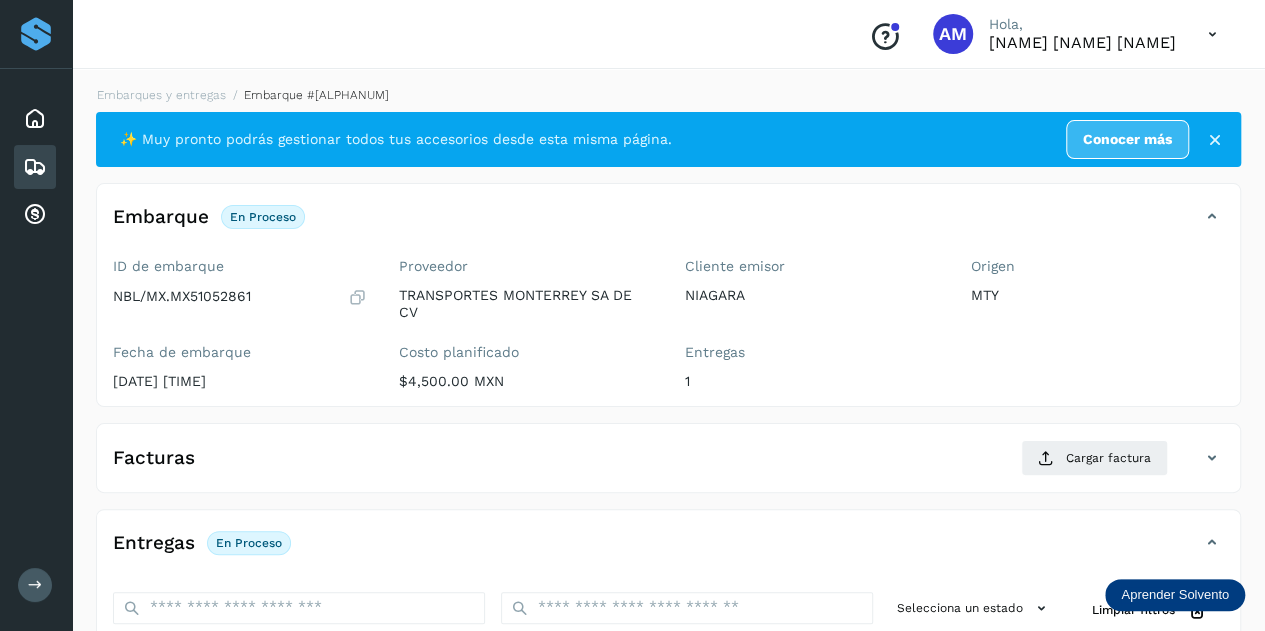 scroll, scrollTop: 200, scrollLeft: 0, axis: vertical 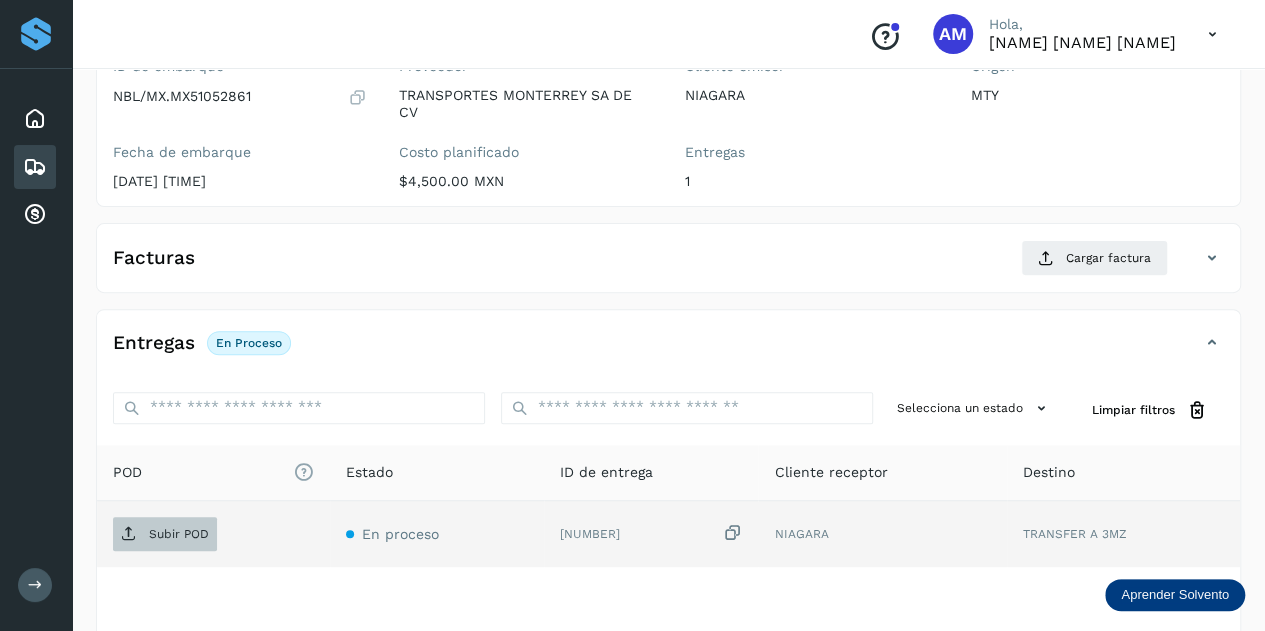 click on "Subir POD" at bounding box center [179, 534] 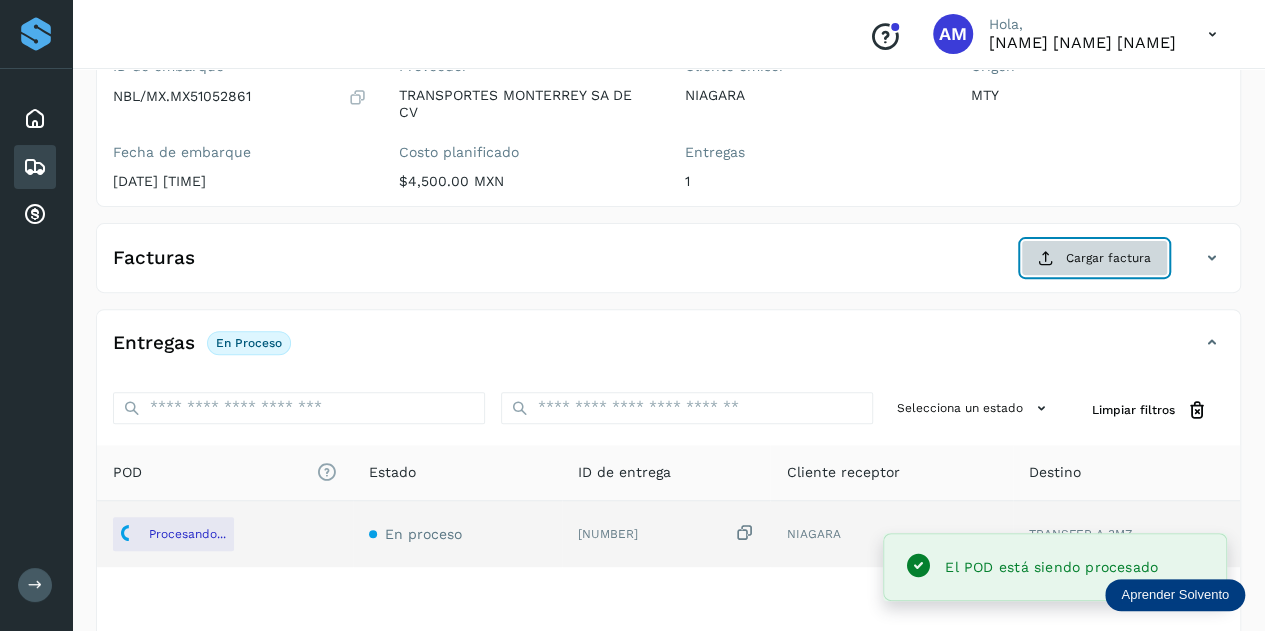 click on "Cargar factura" at bounding box center [1094, 258] 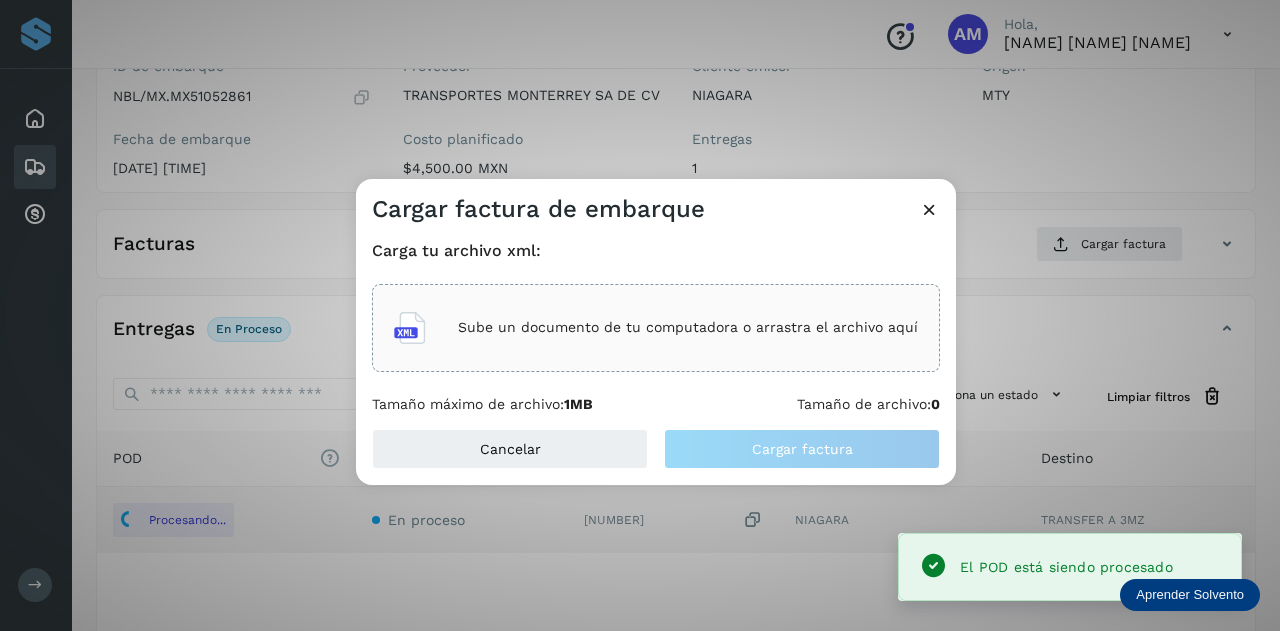 click on "Sube un documento de tu computadora o arrastra el archivo aquí" at bounding box center (656, 328) 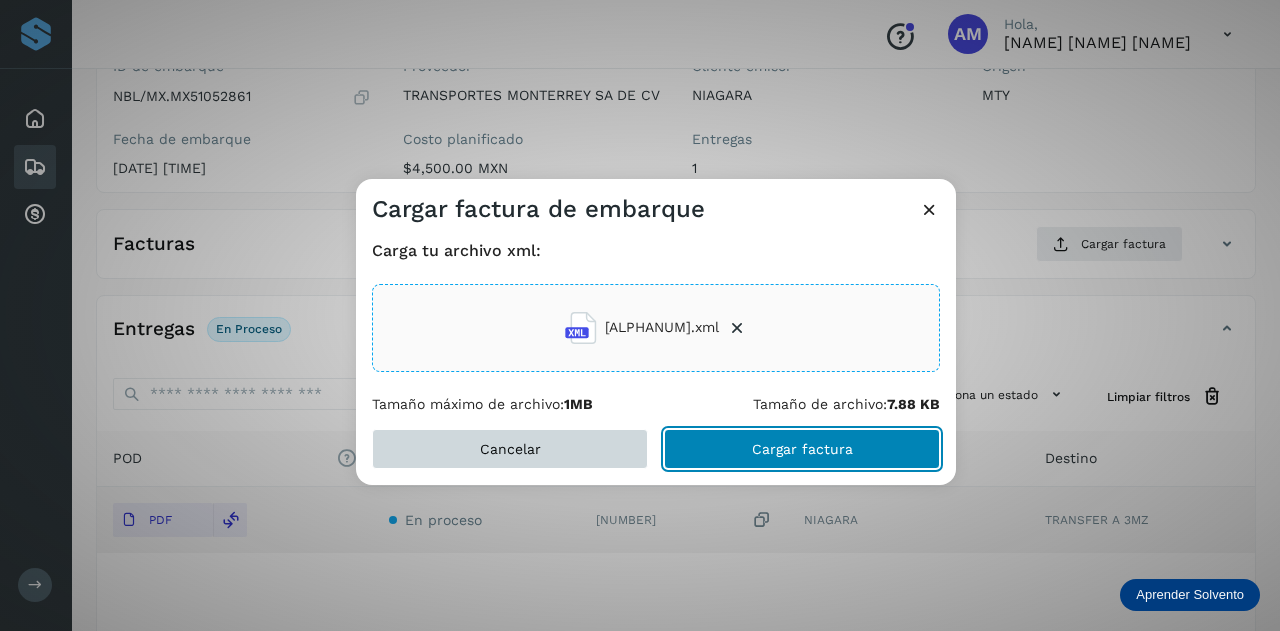drag, startPoint x: 752, startPoint y: 447, endPoint x: 377, endPoint y: 439, distance: 375.08533 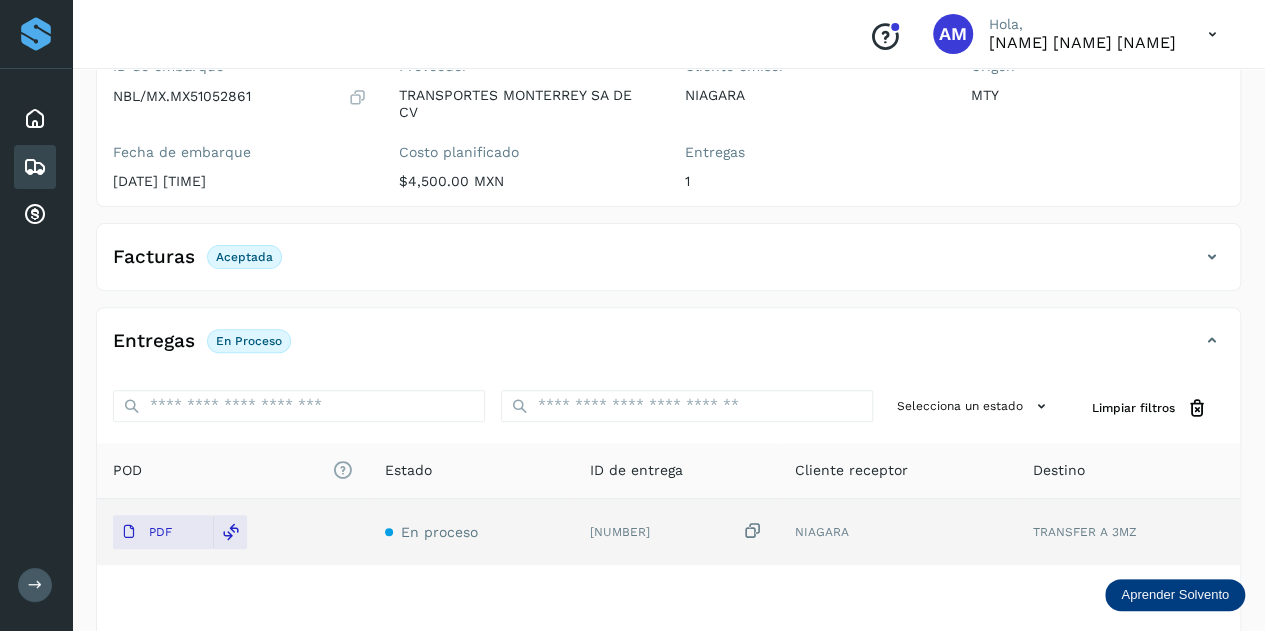 scroll, scrollTop: 0, scrollLeft: 0, axis: both 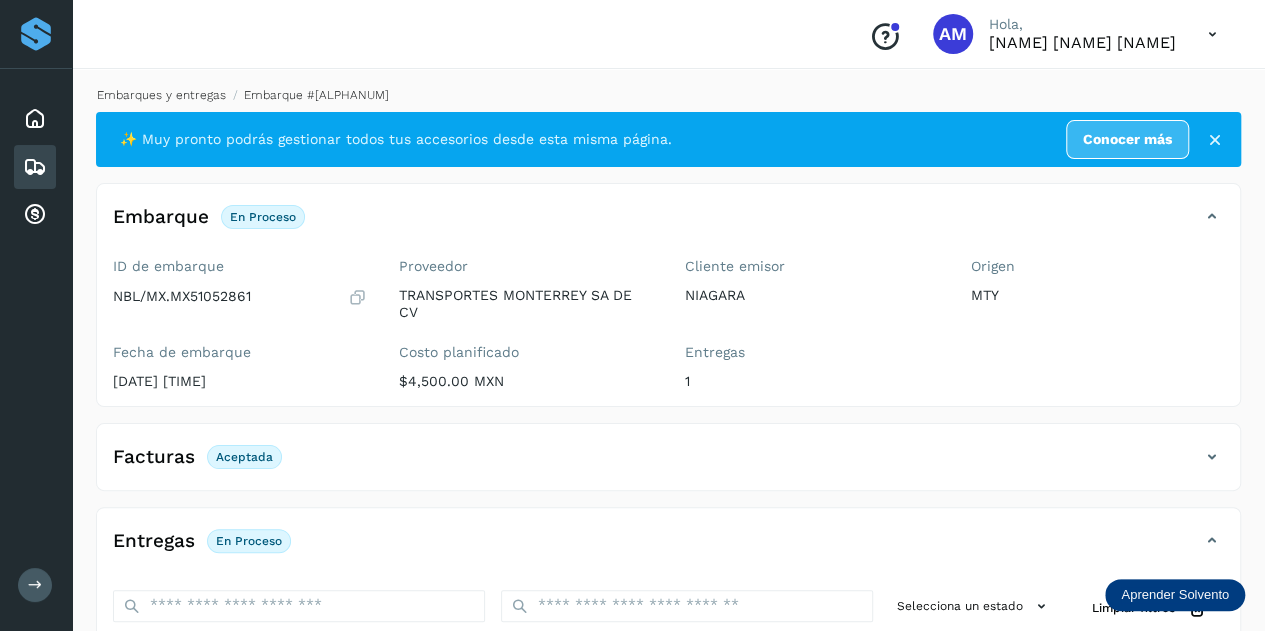 click on "Embarques y entregas" 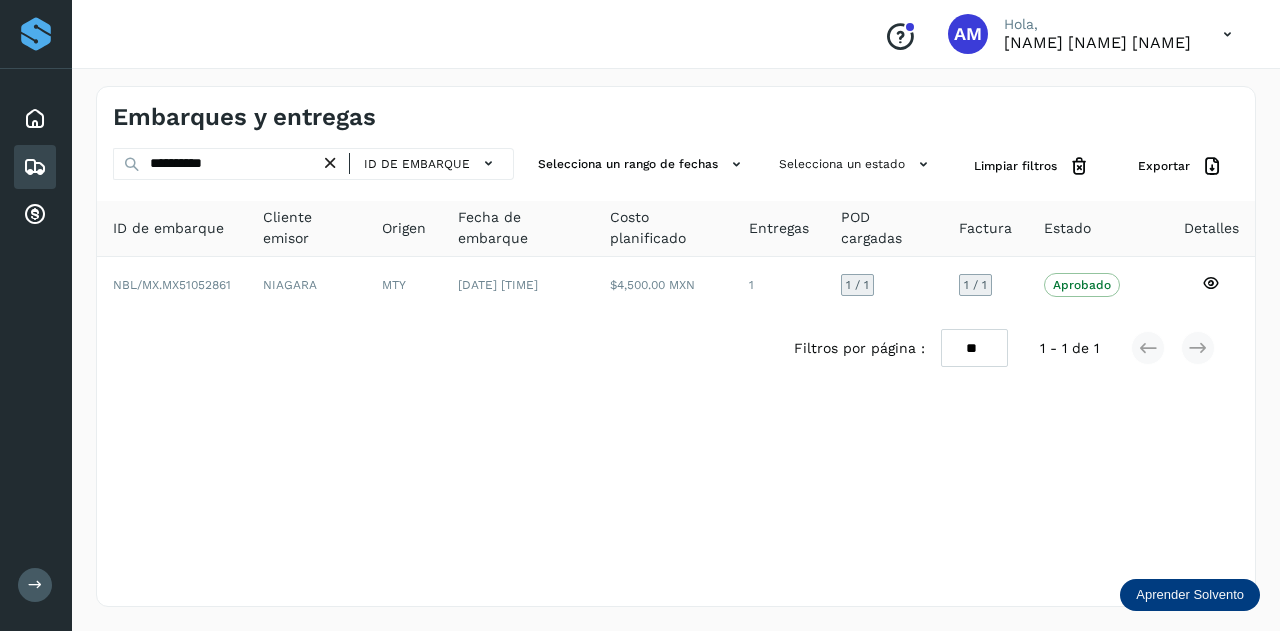 click at bounding box center [330, 163] 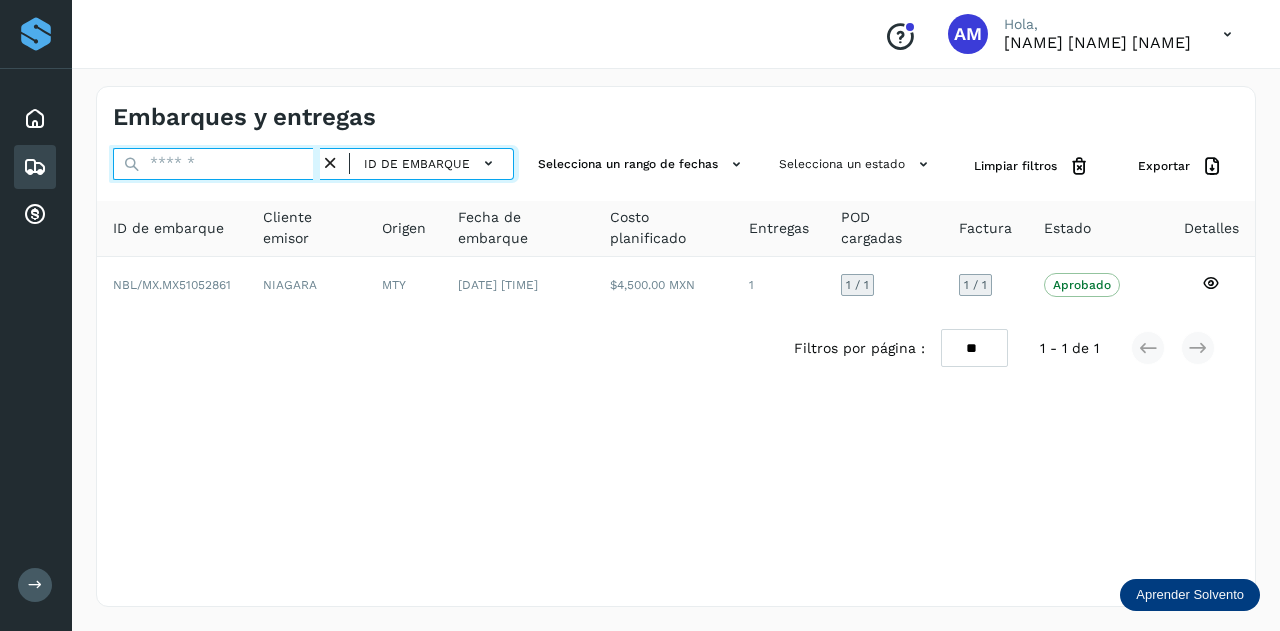 click at bounding box center (216, 164) 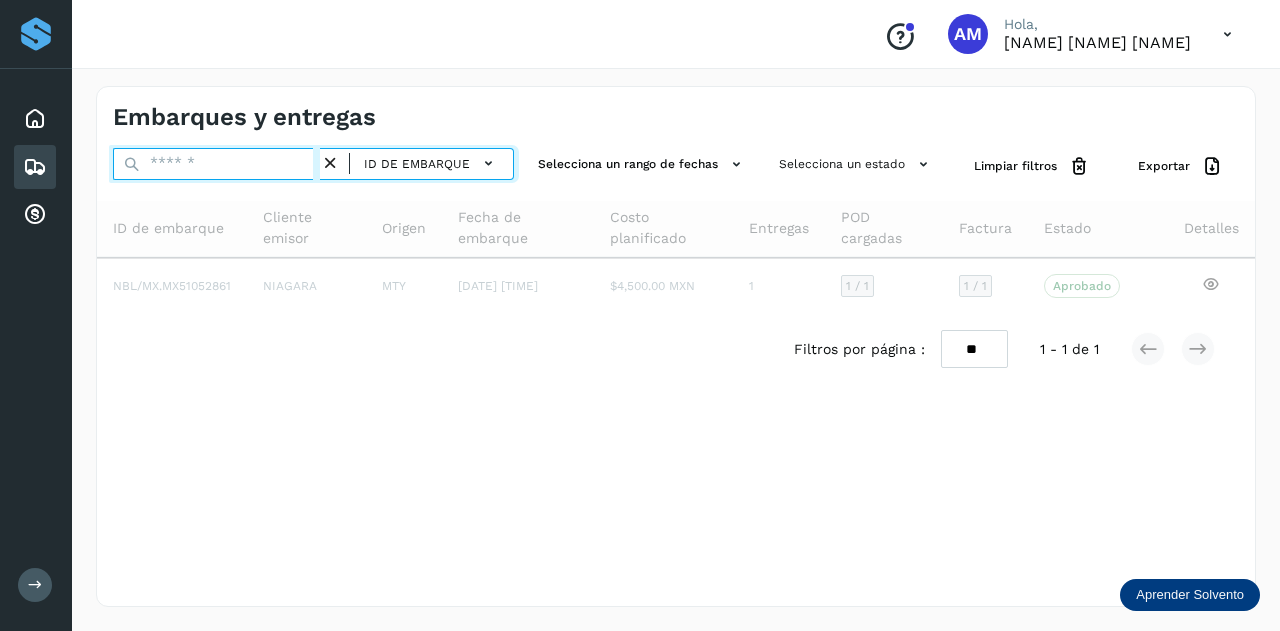 paste on "**********" 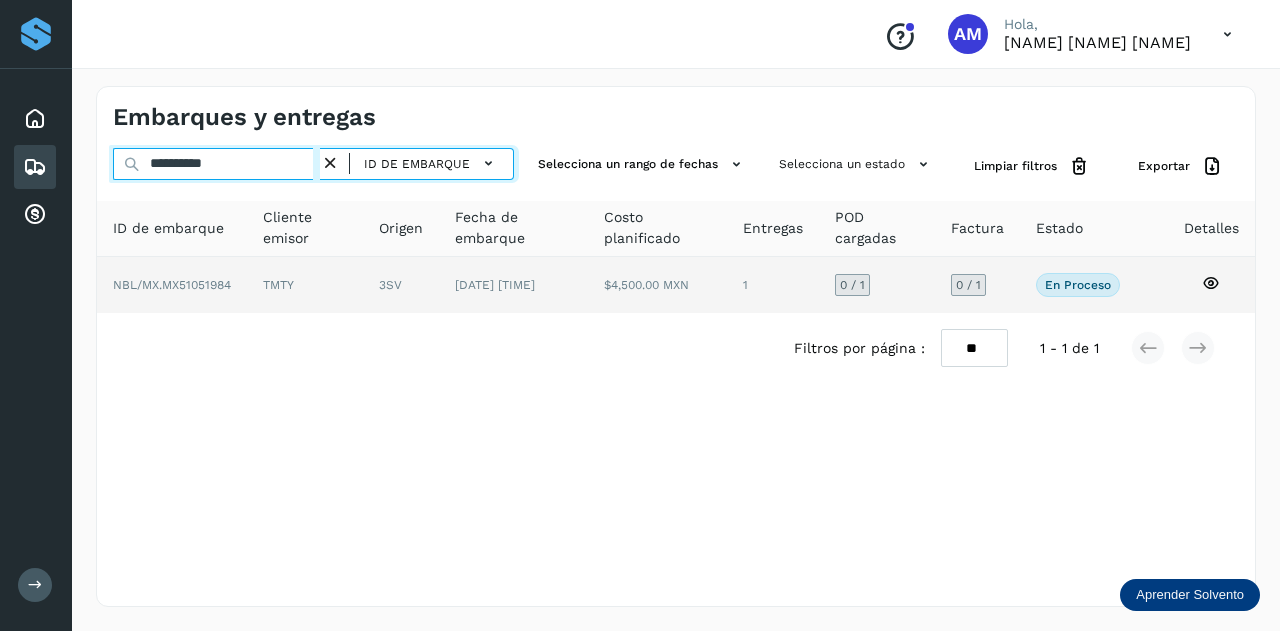 type on "**********" 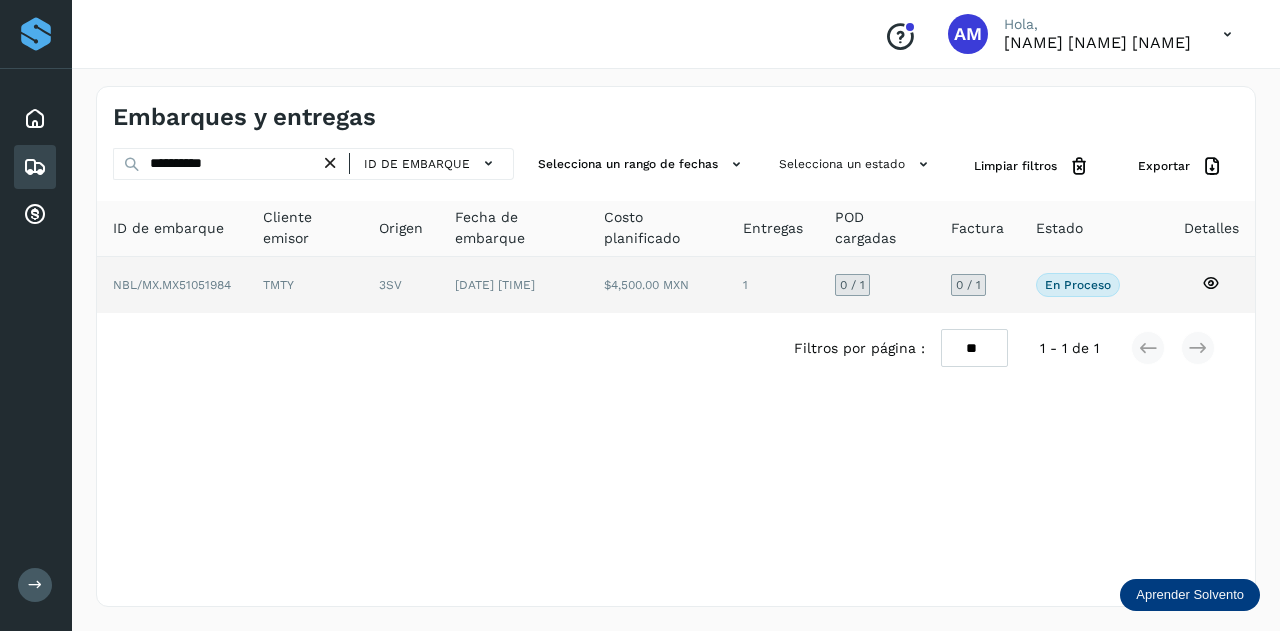 click on "3SV" 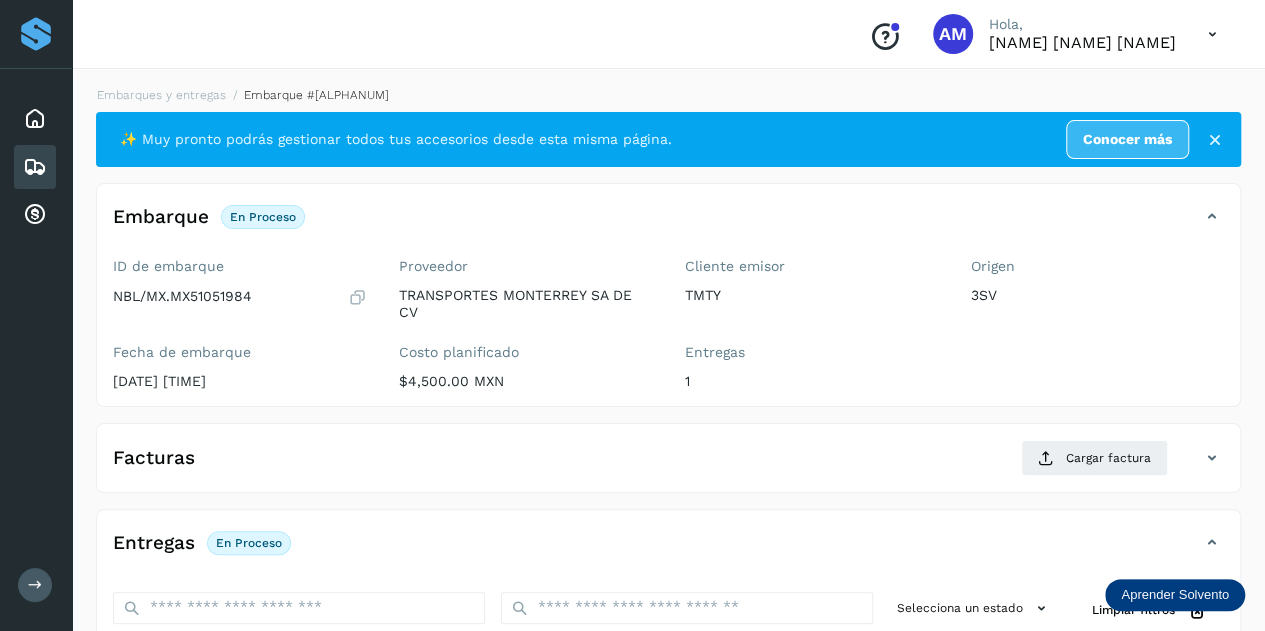 scroll, scrollTop: 300, scrollLeft: 0, axis: vertical 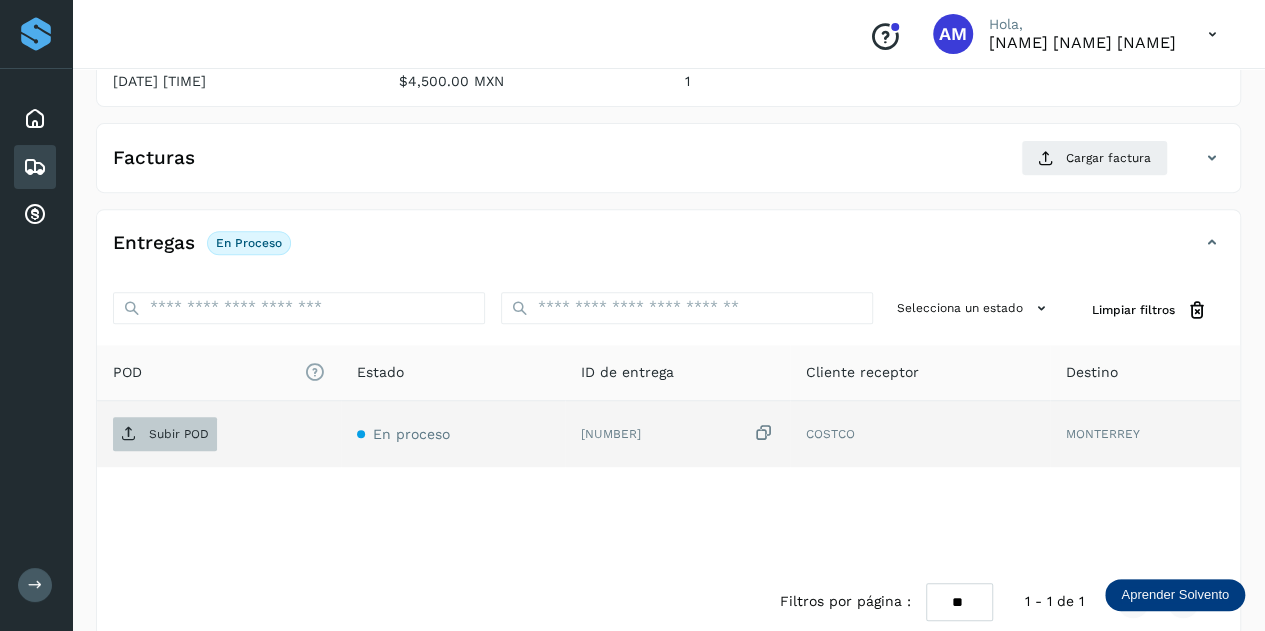 click on "Subir POD" at bounding box center [165, 434] 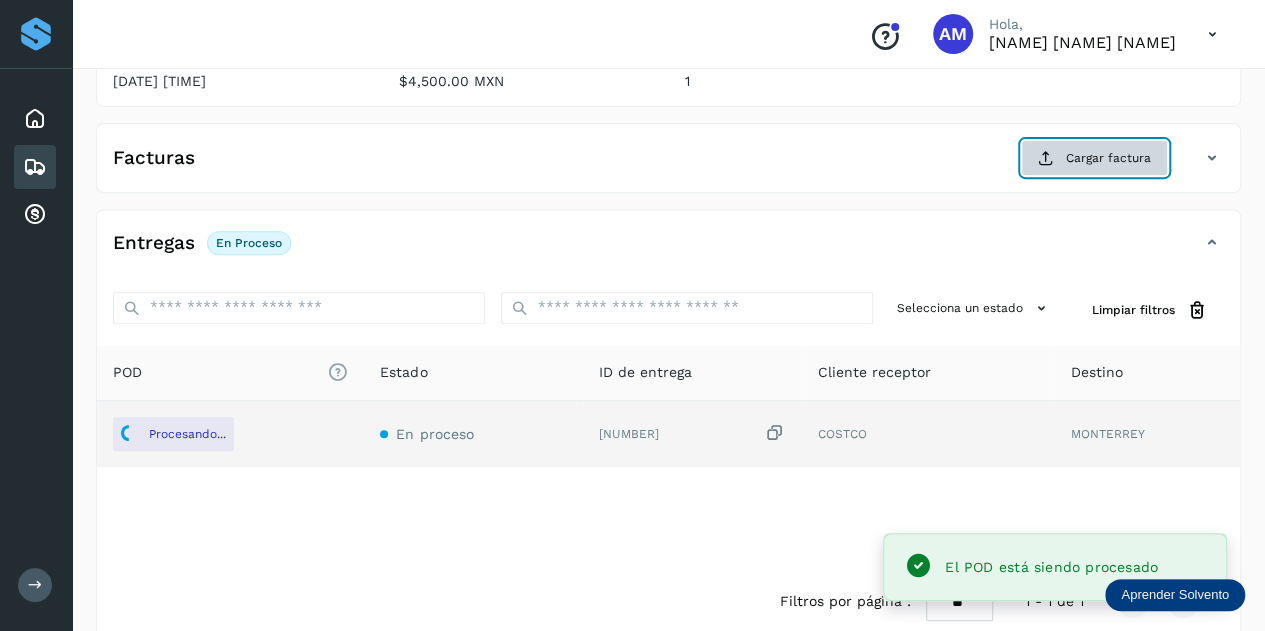click on "Cargar factura" 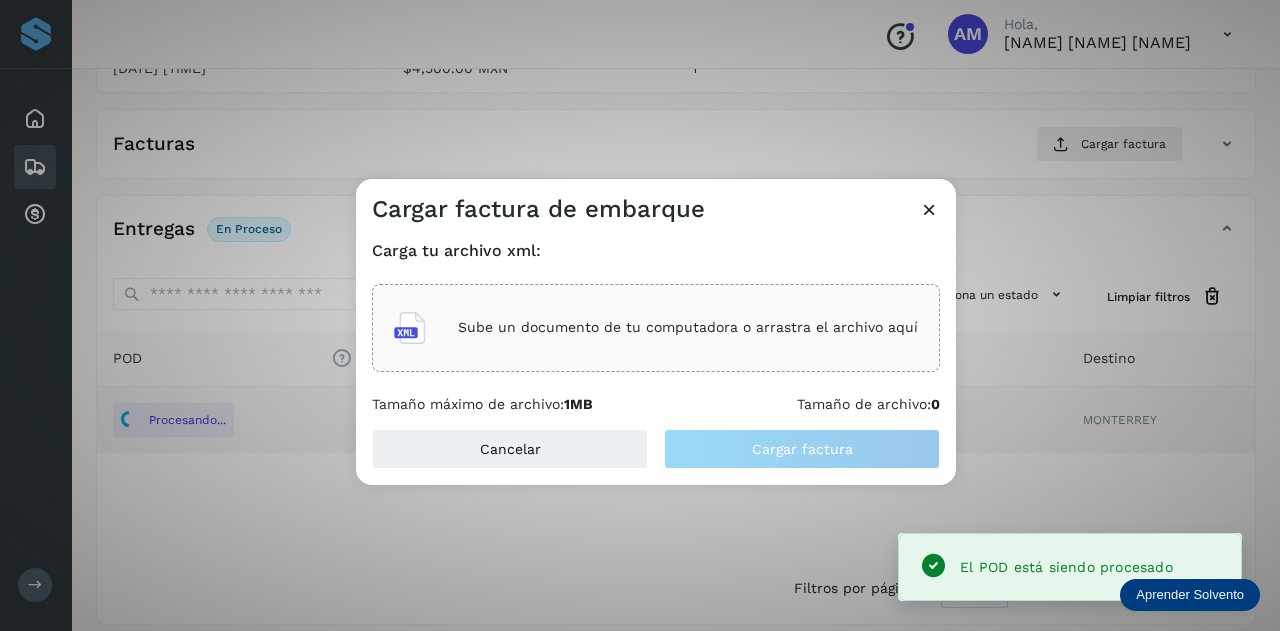 click on "Sube un documento de tu computadora o arrastra el archivo aquí" 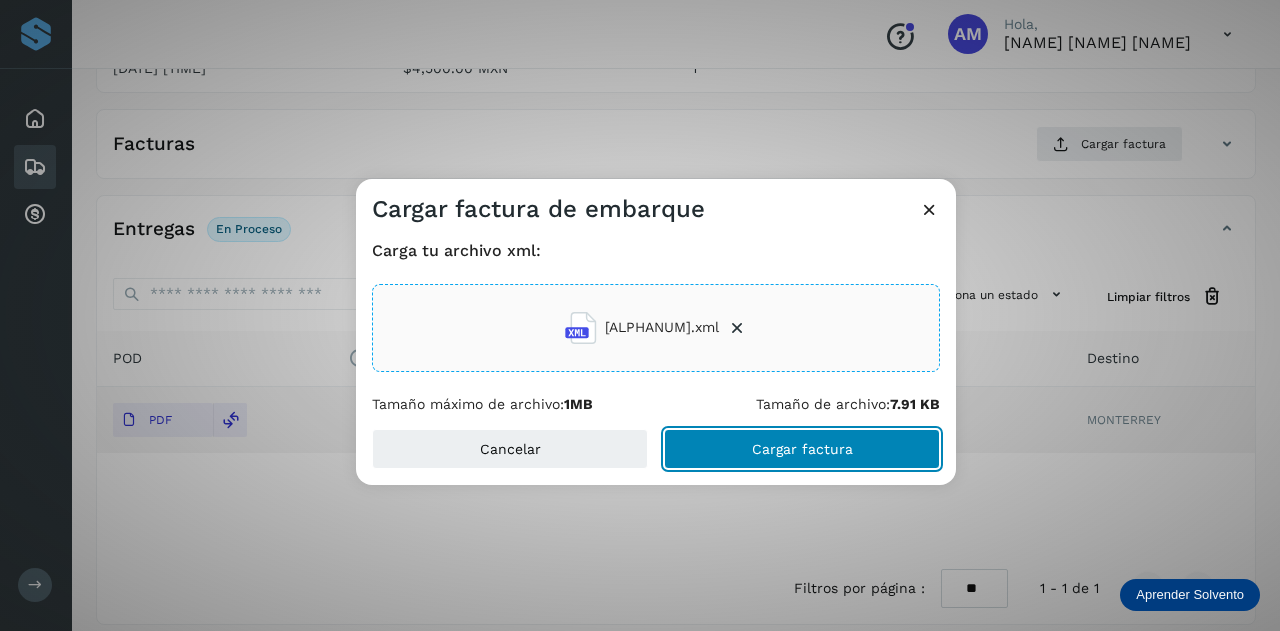 click on "Cargar factura" 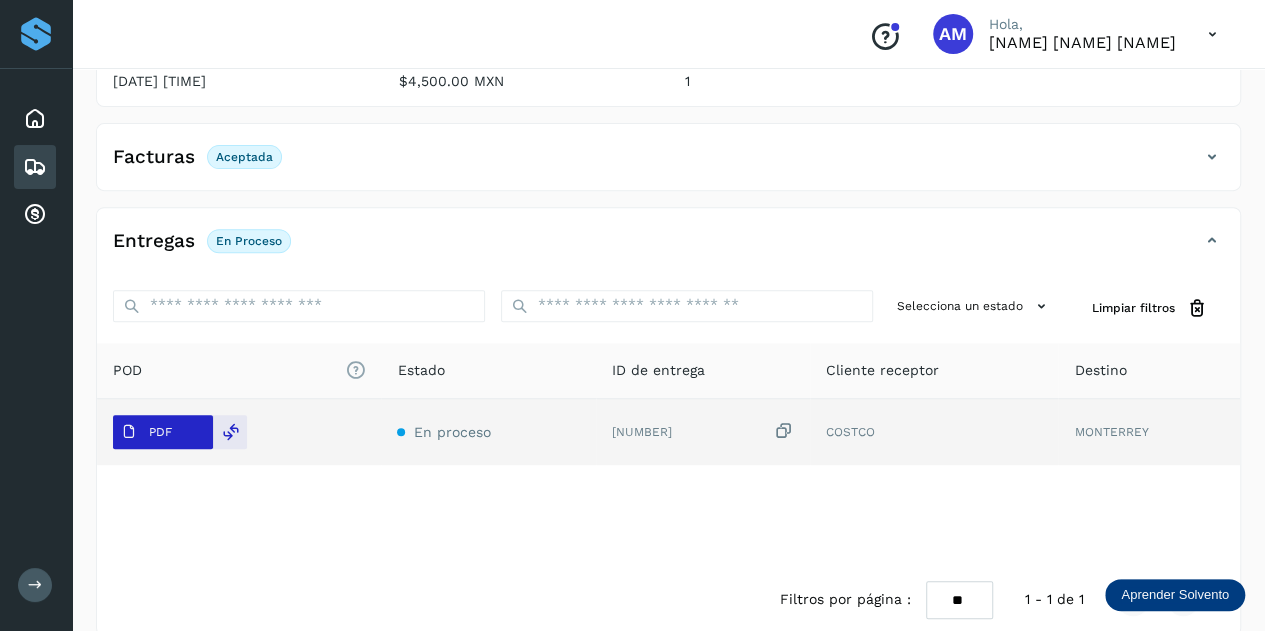 scroll, scrollTop: 0, scrollLeft: 0, axis: both 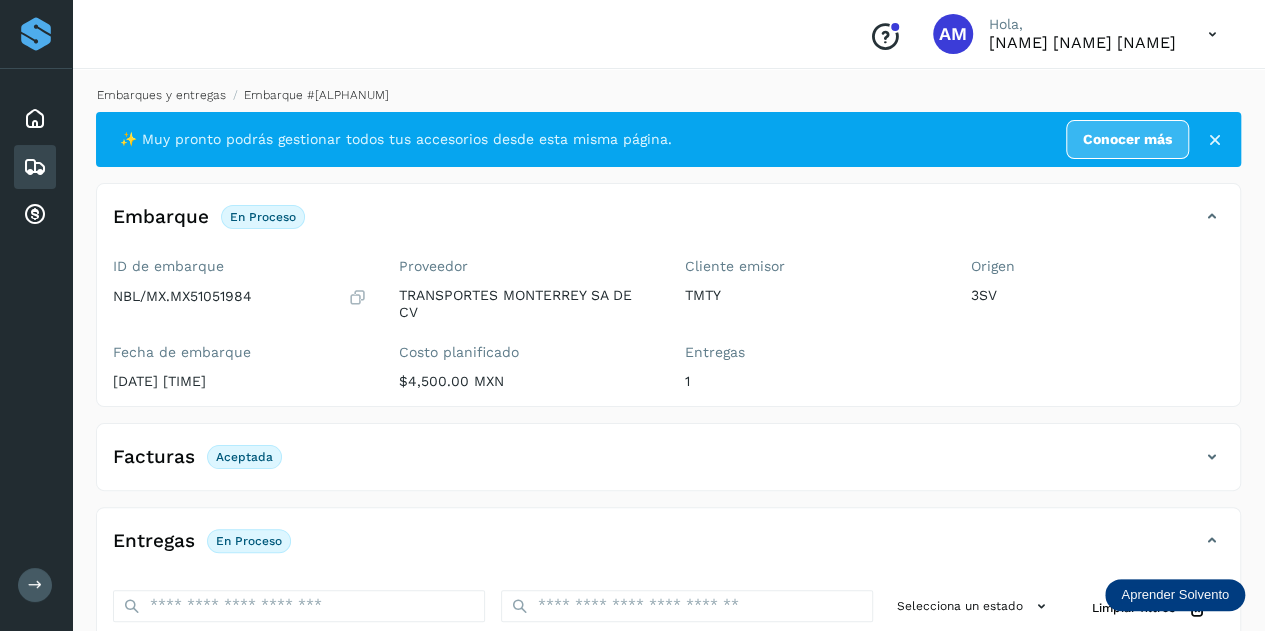 click on "Embarques y entregas" at bounding box center (161, 95) 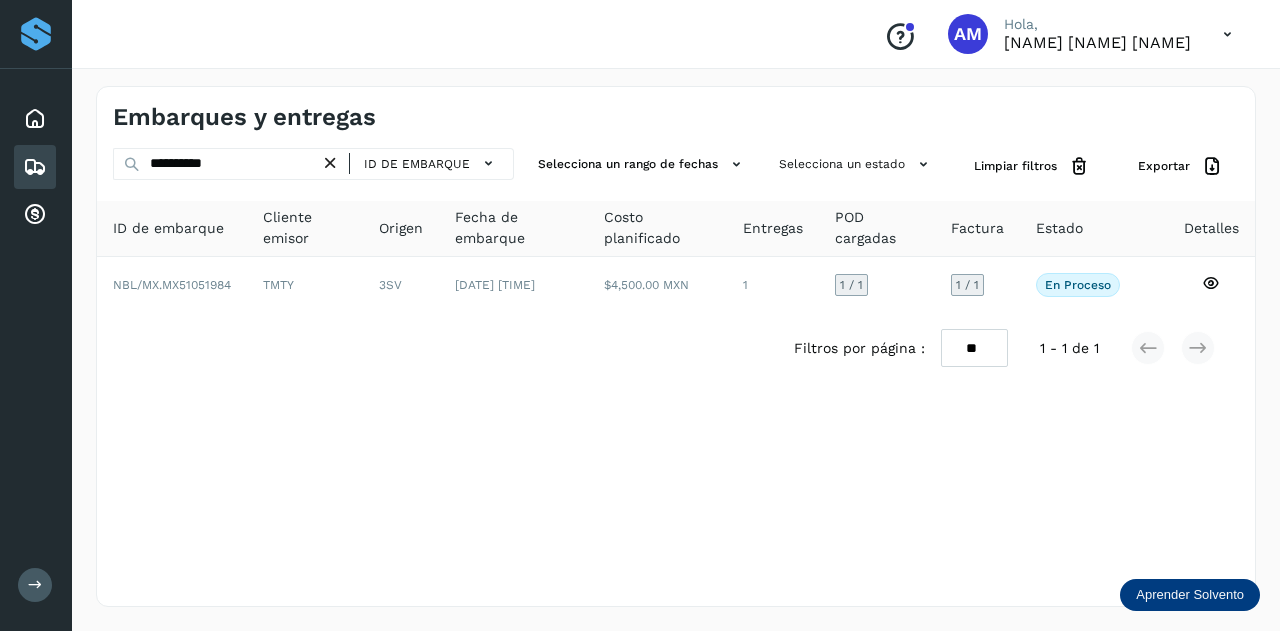 click at bounding box center [330, 163] 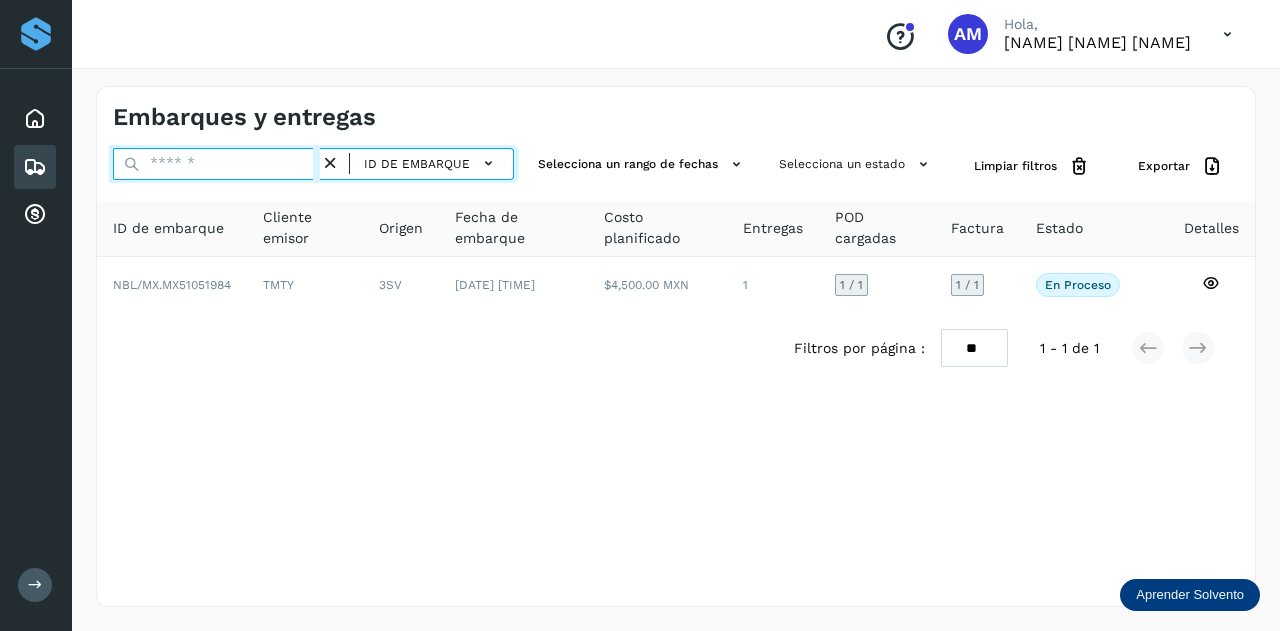 click at bounding box center (216, 164) 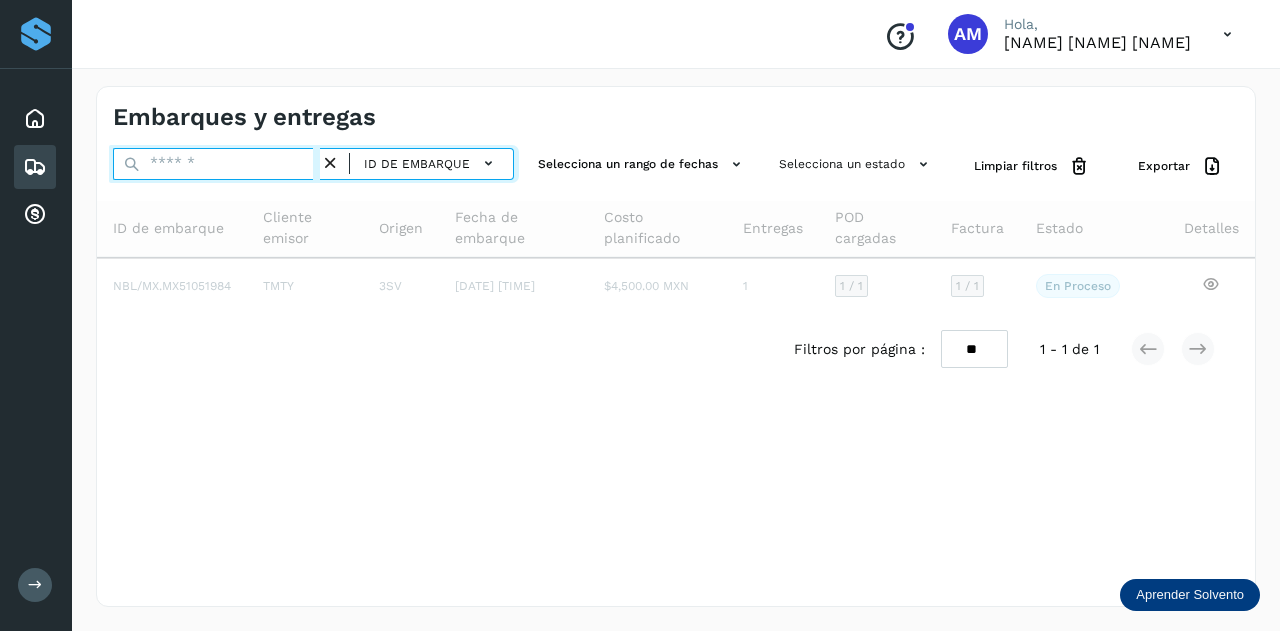 paste on "**********" 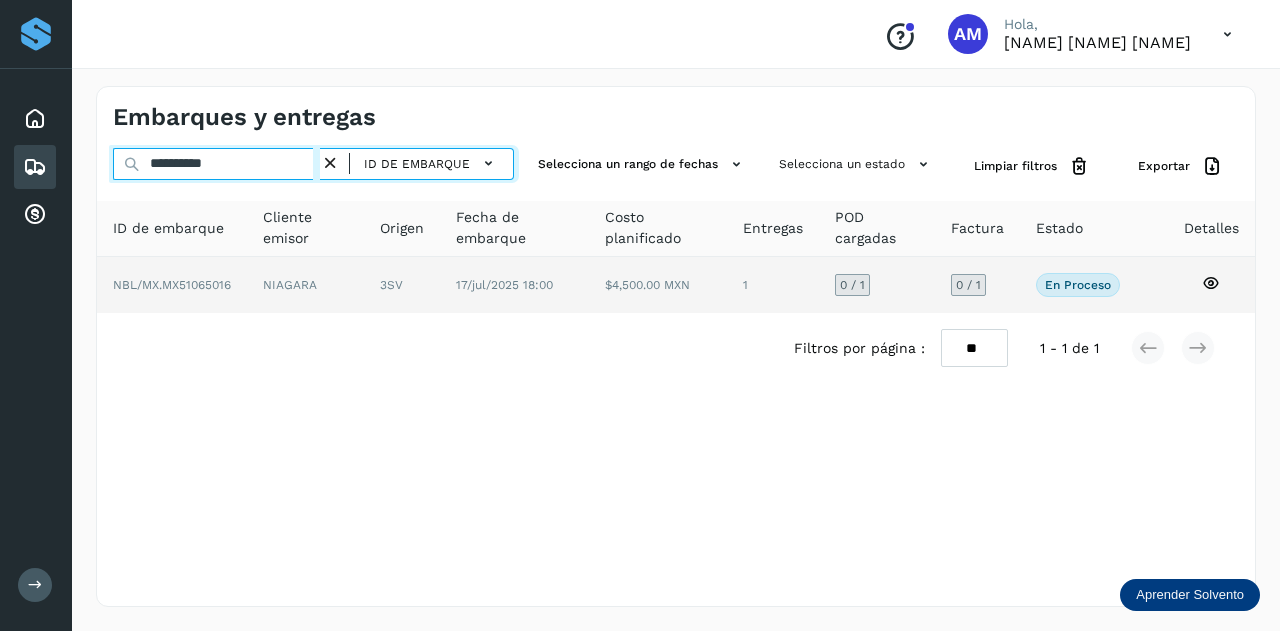 type on "**********" 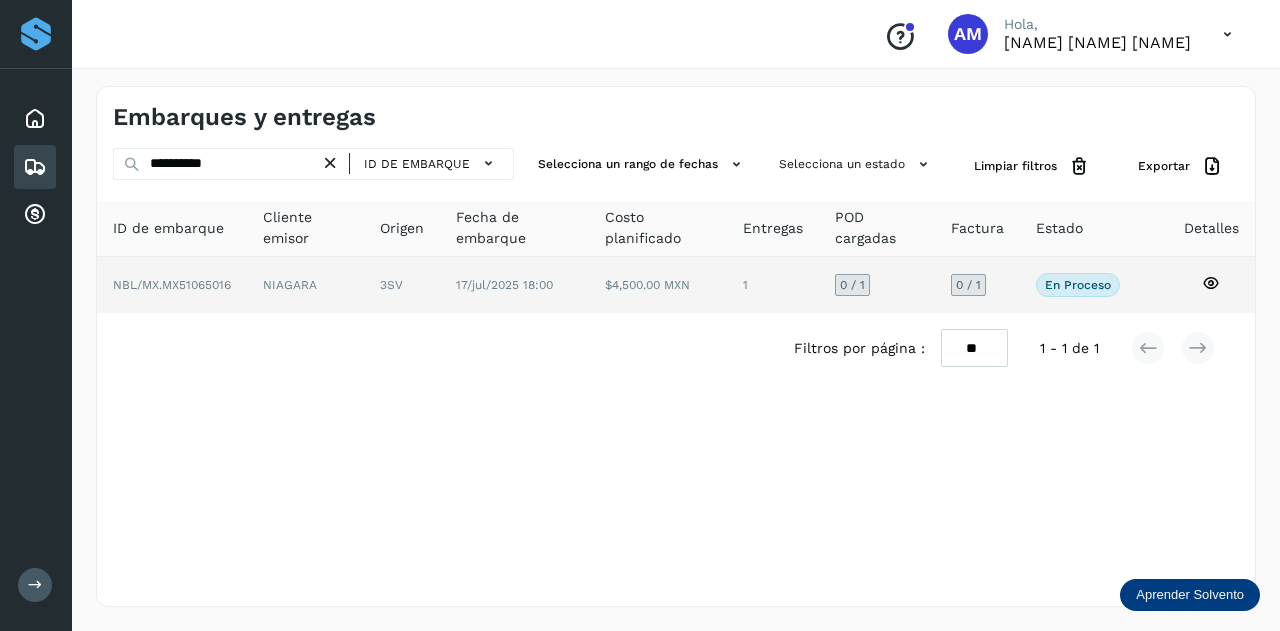 click on "NIAGARA" 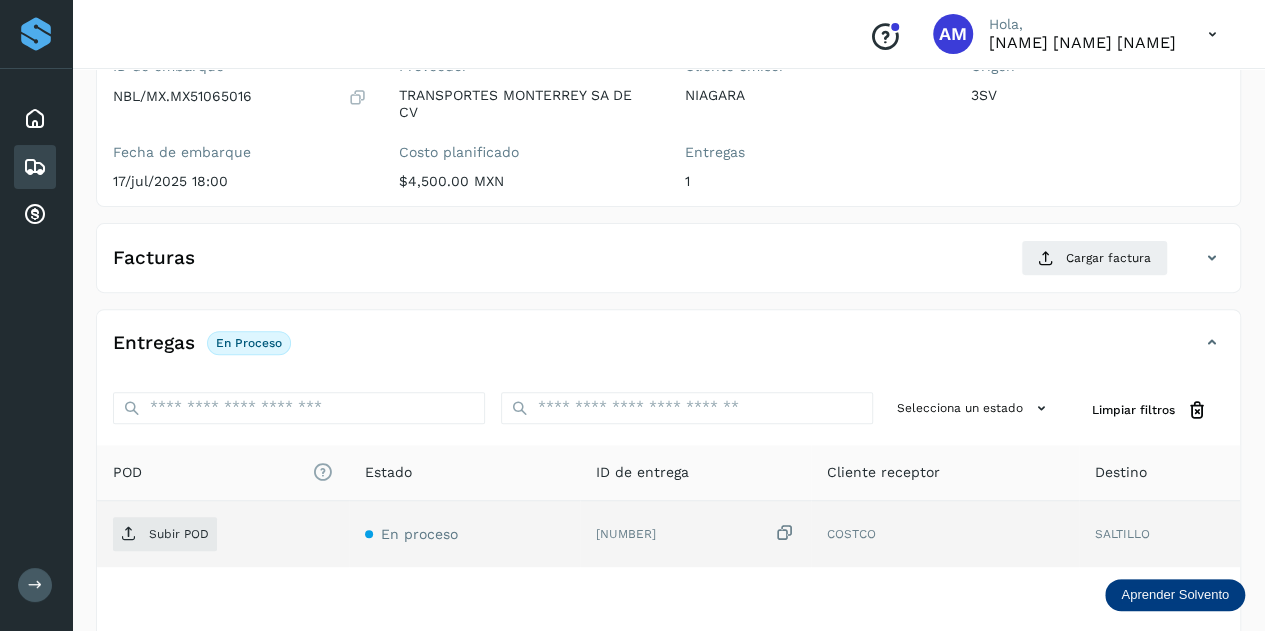 scroll, scrollTop: 327, scrollLeft: 0, axis: vertical 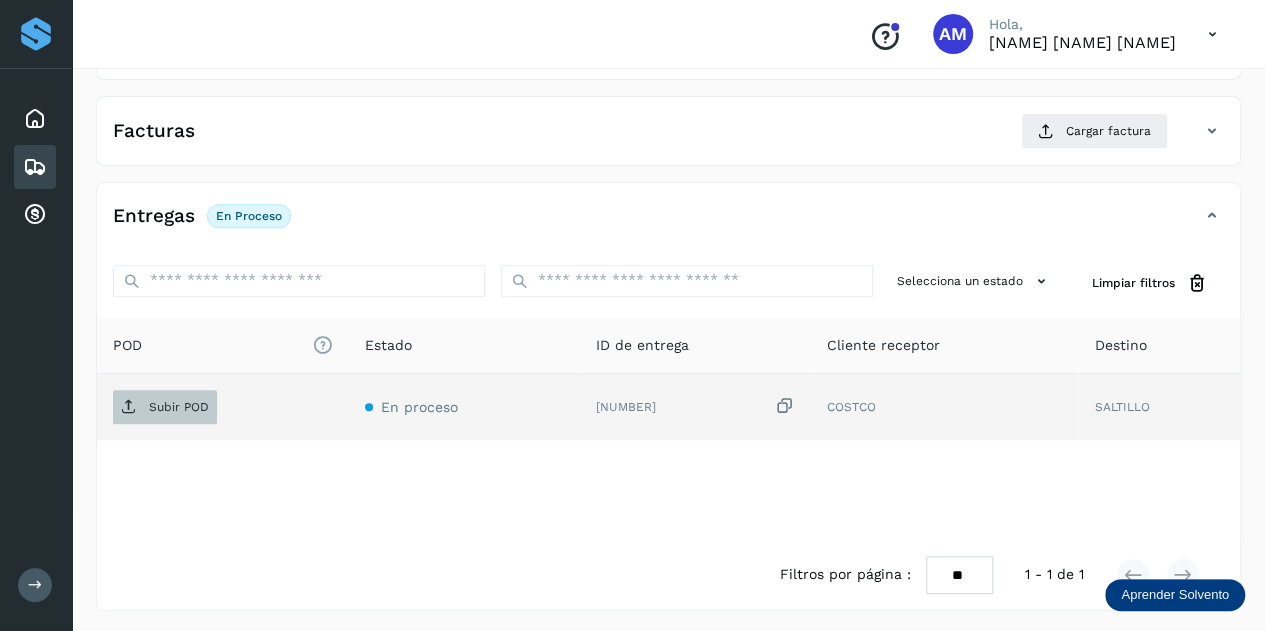 click on "Subir POD" at bounding box center [165, 407] 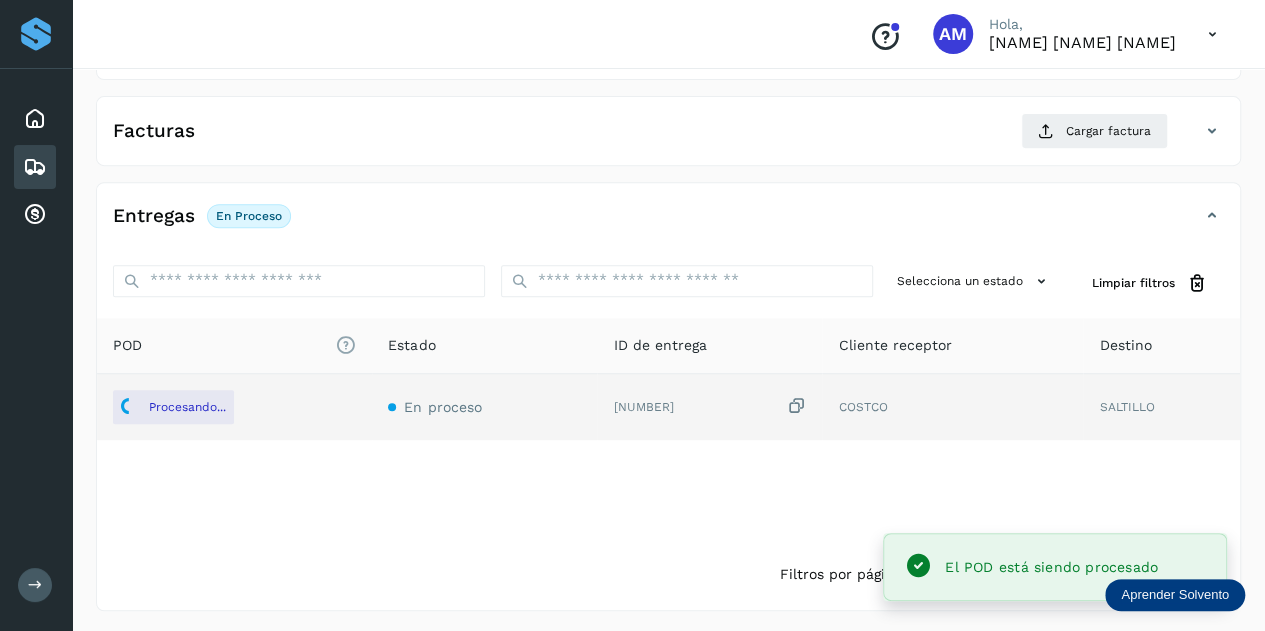 scroll, scrollTop: 27, scrollLeft: 0, axis: vertical 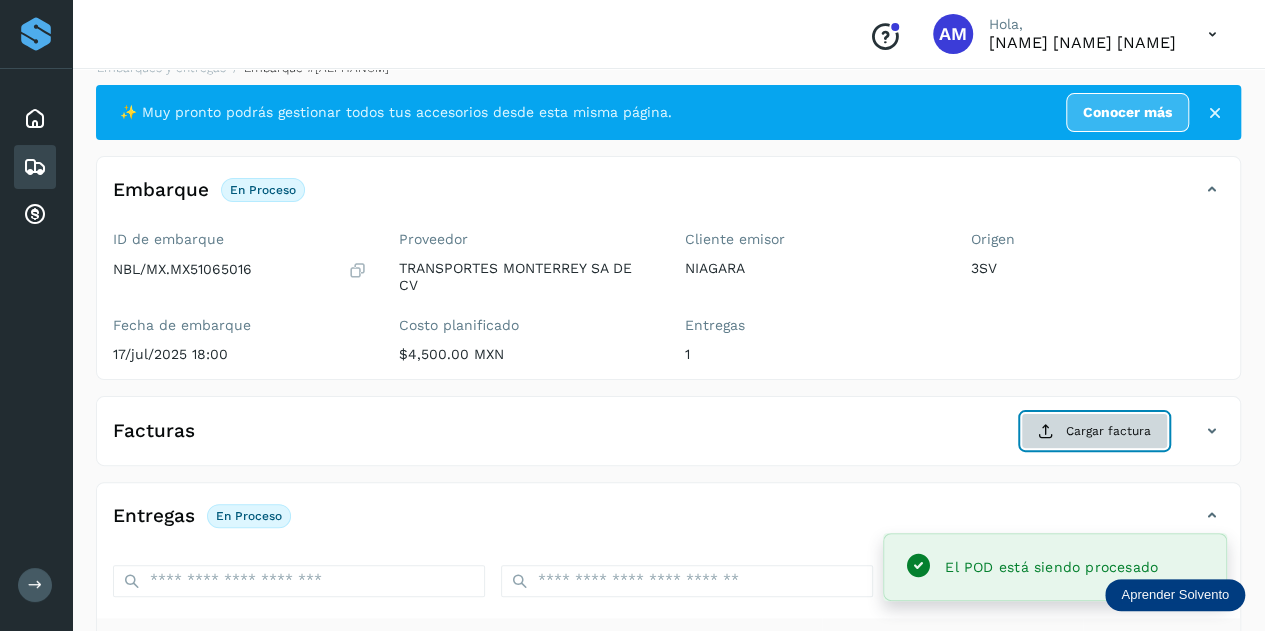 click on "Cargar factura" at bounding box center [1094, 431] 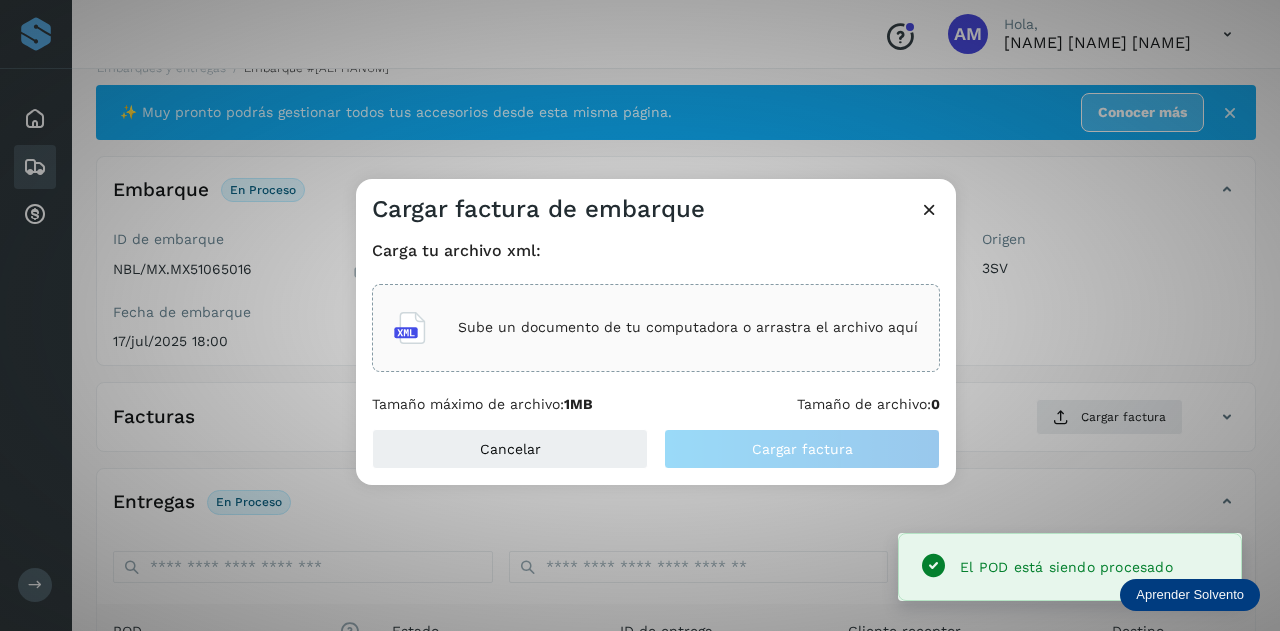 click on "Sube un documento de tu computadora o arrastra el archivo aquí" at bounding box center (656, 328) 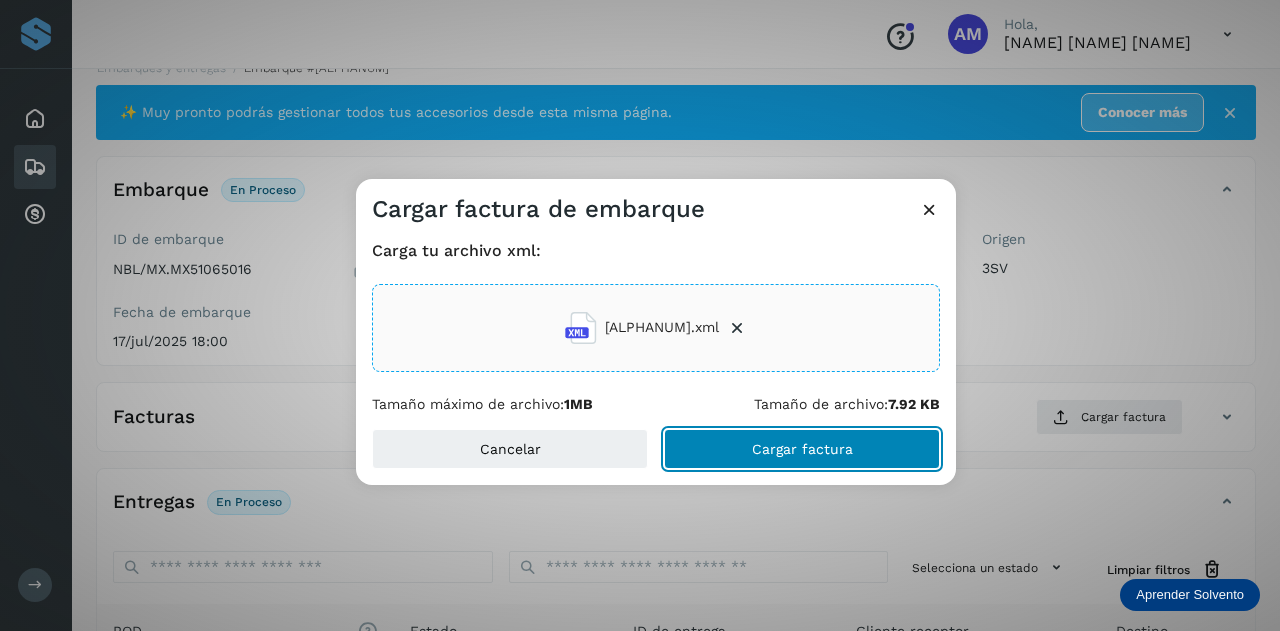 click on "Cargar factura" 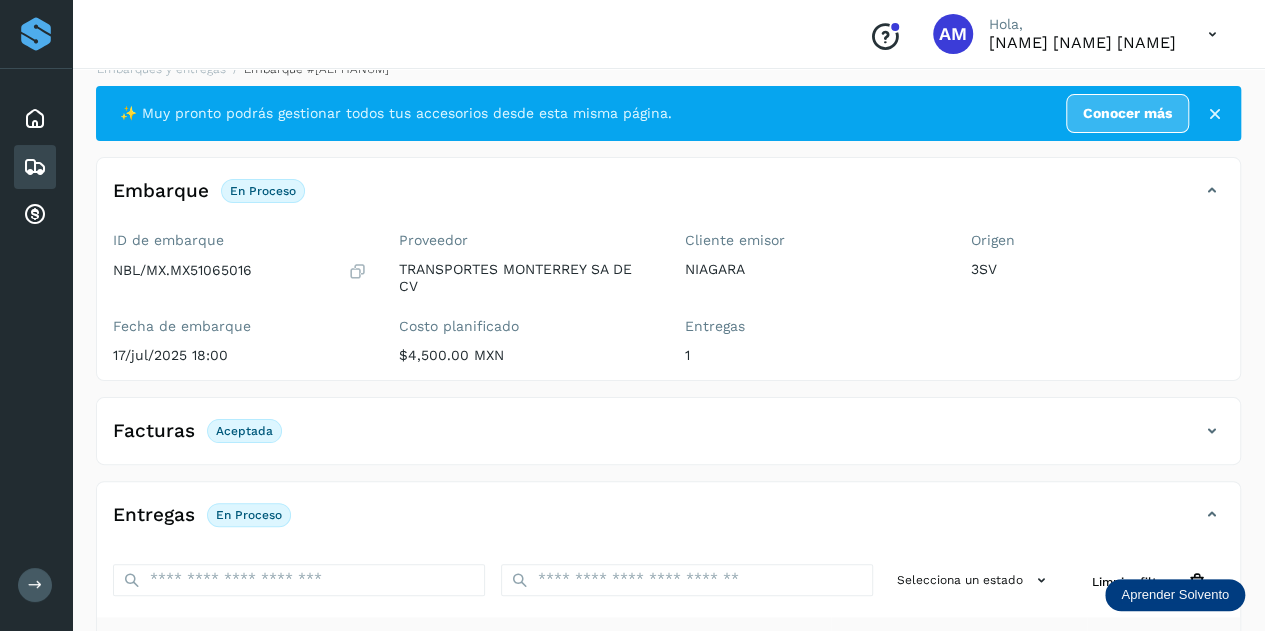 scroll, scrollTop: 0, scrollLeft: 0, axis: both 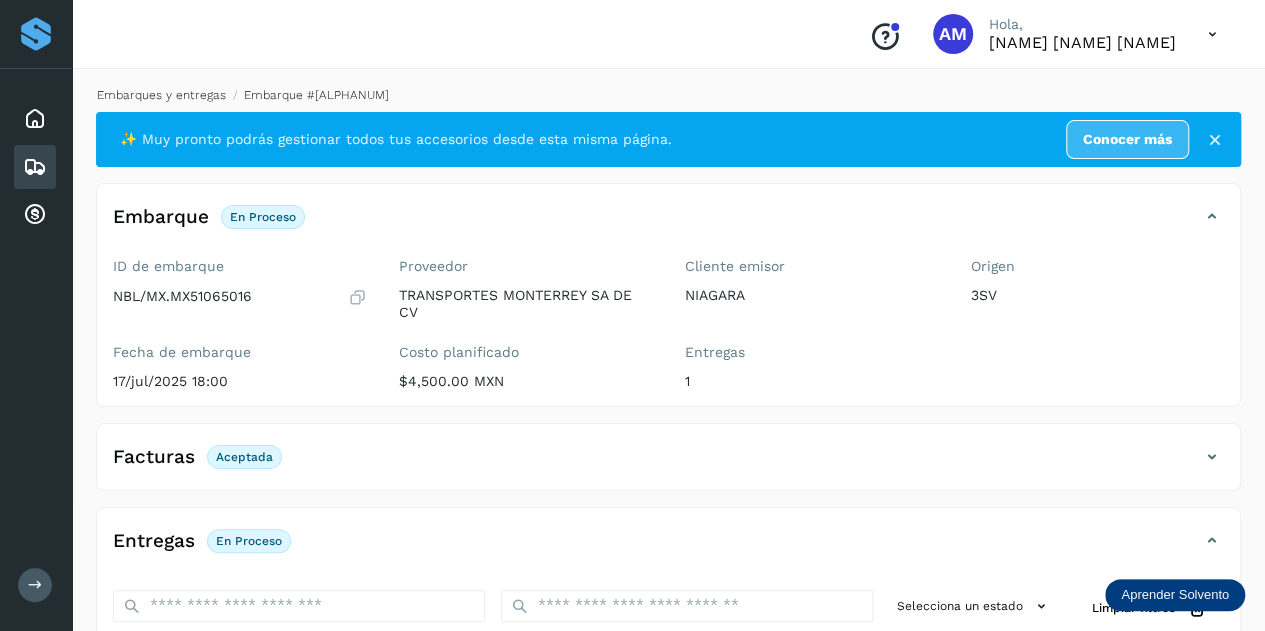 click on "Embarques y entregas" at bounding box center (161, 95) 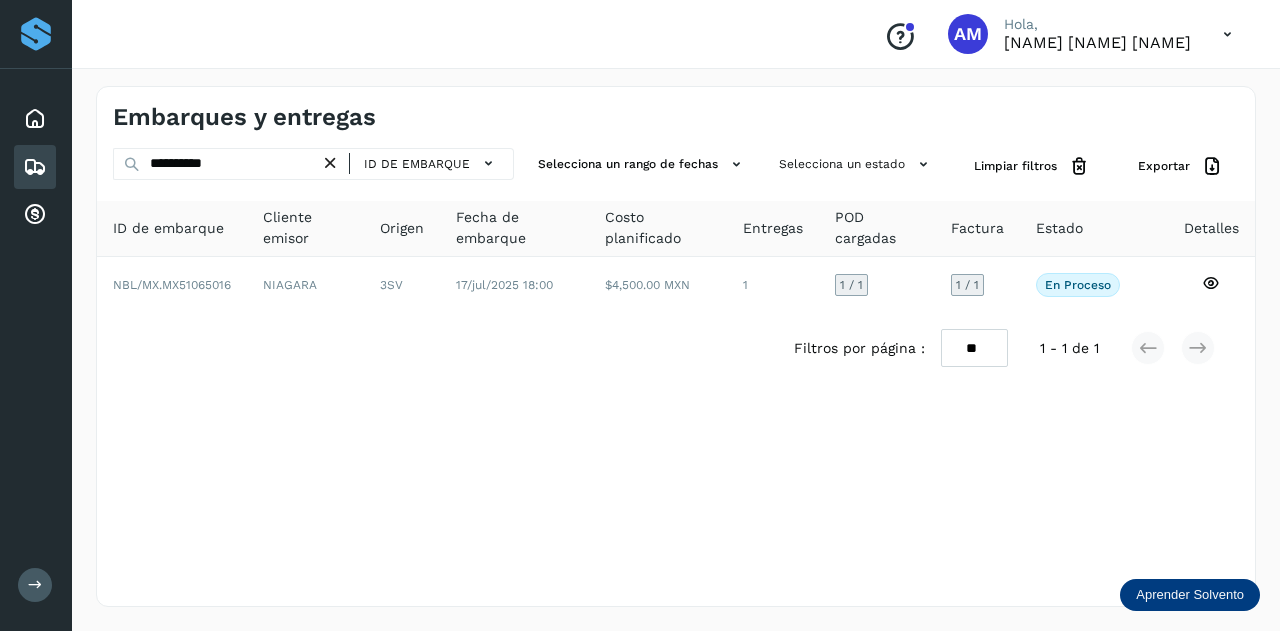 drag, startPoint x: 336, startPoint y: 163, endPoint x: 284, endPoint y: 165, distance: 52.03845 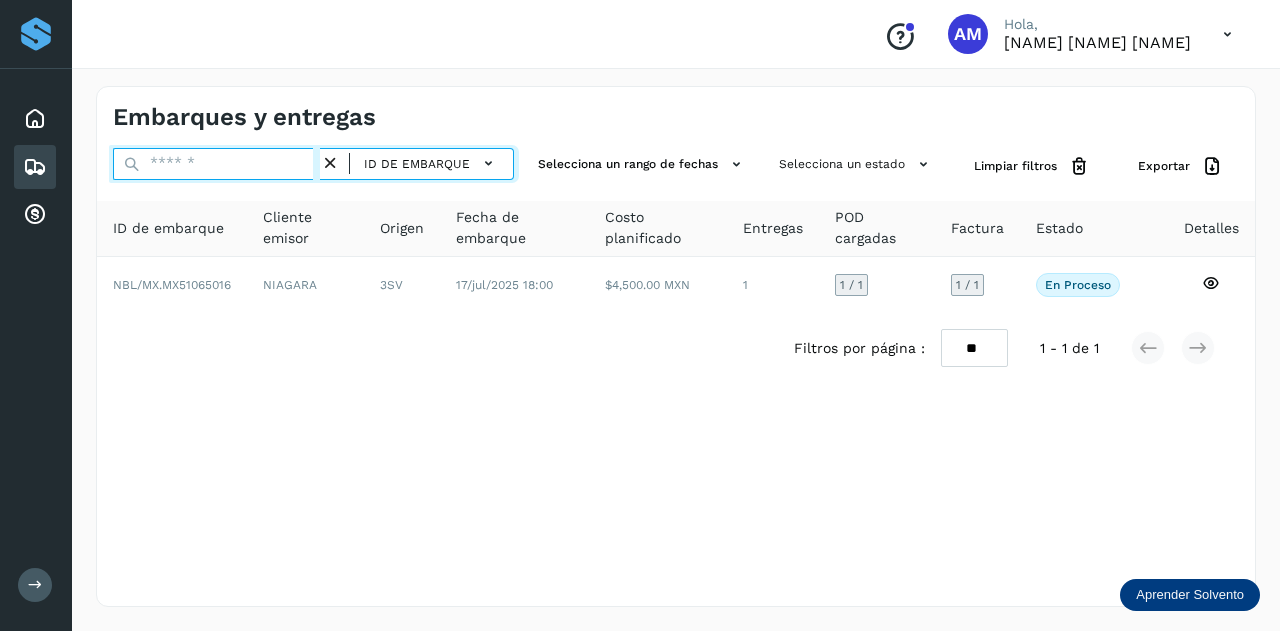 click at bounding box center (216, 164) 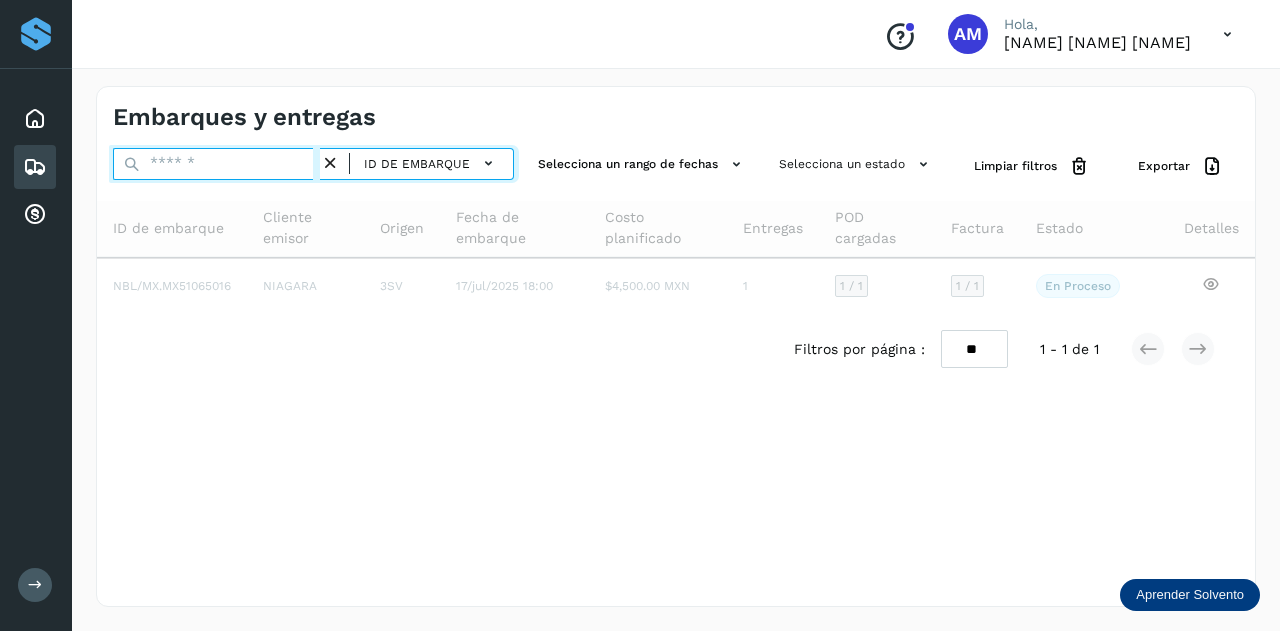 paste on "**********" 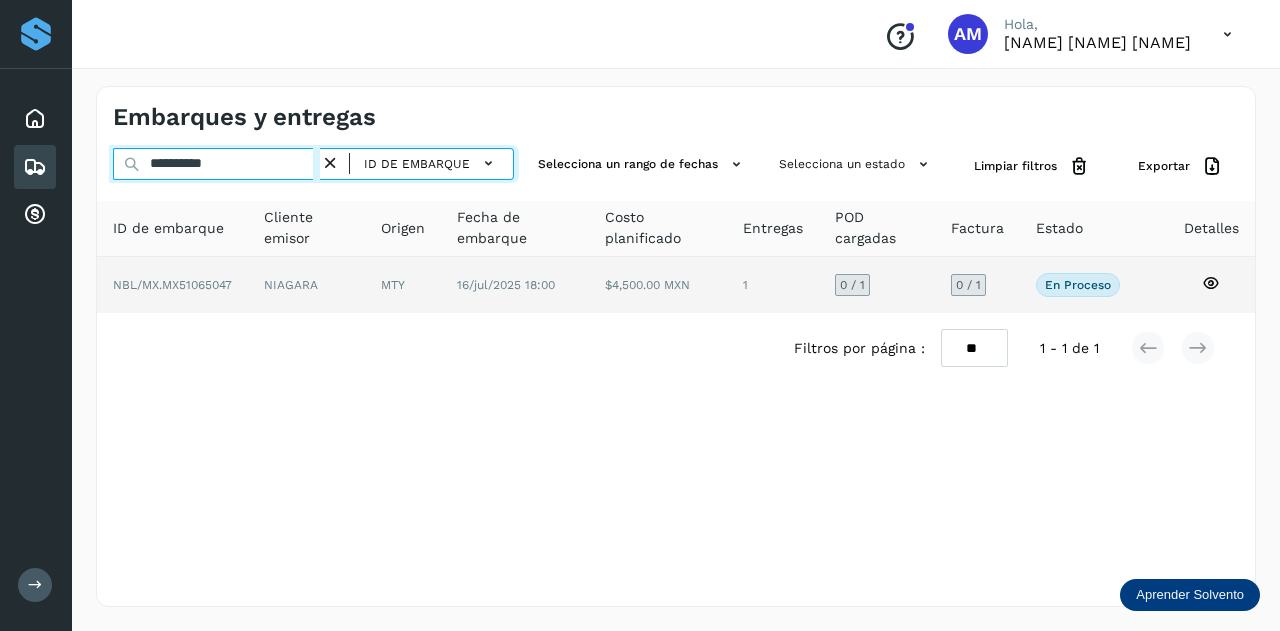 type on "**********" 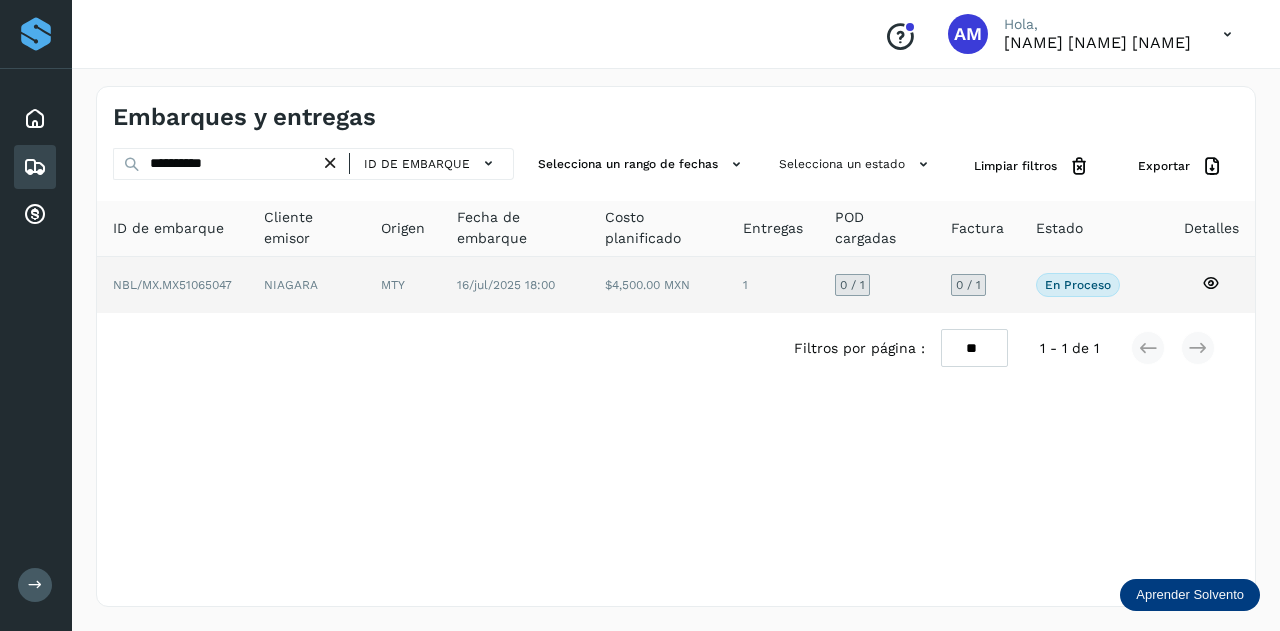click on "NIAGARA" 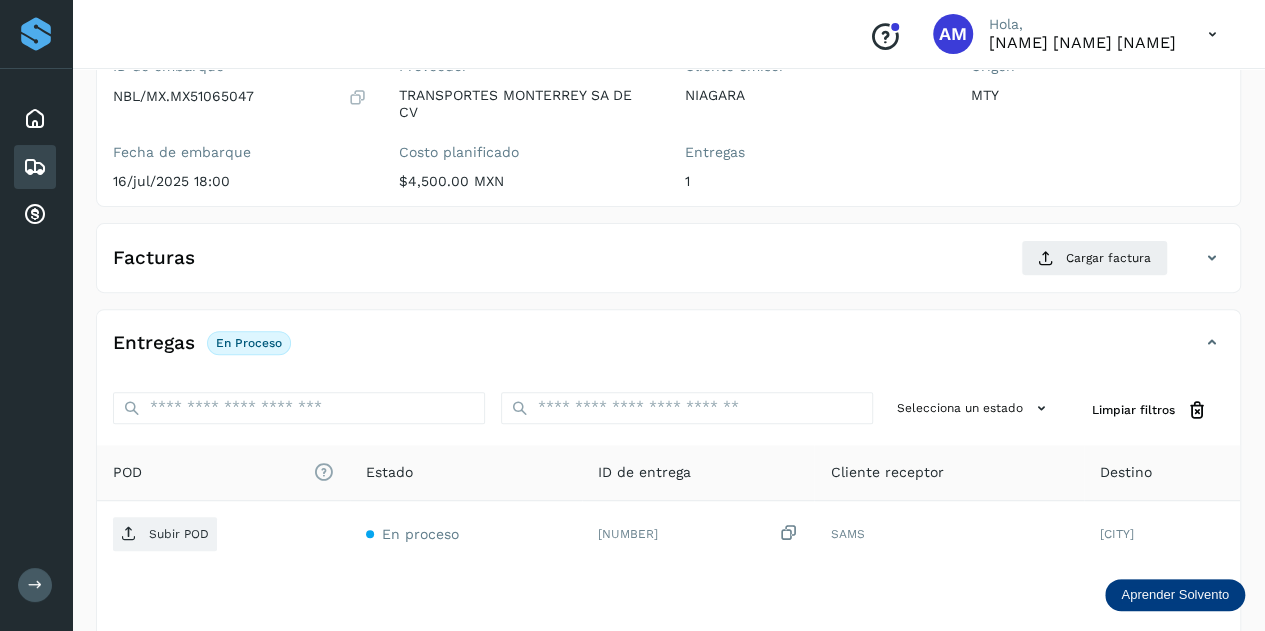 scroll, scrollTop: 300, scrollLeft: 0, axis: vertical 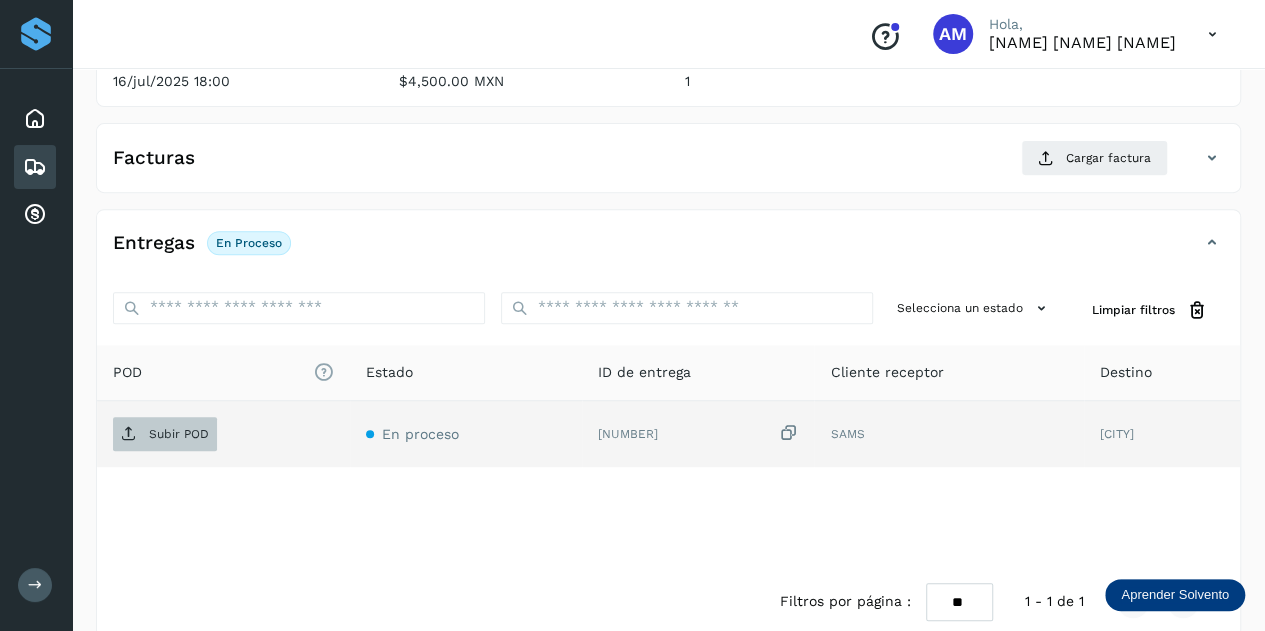 click on "Subir POD" at bounding box center (165, 434) 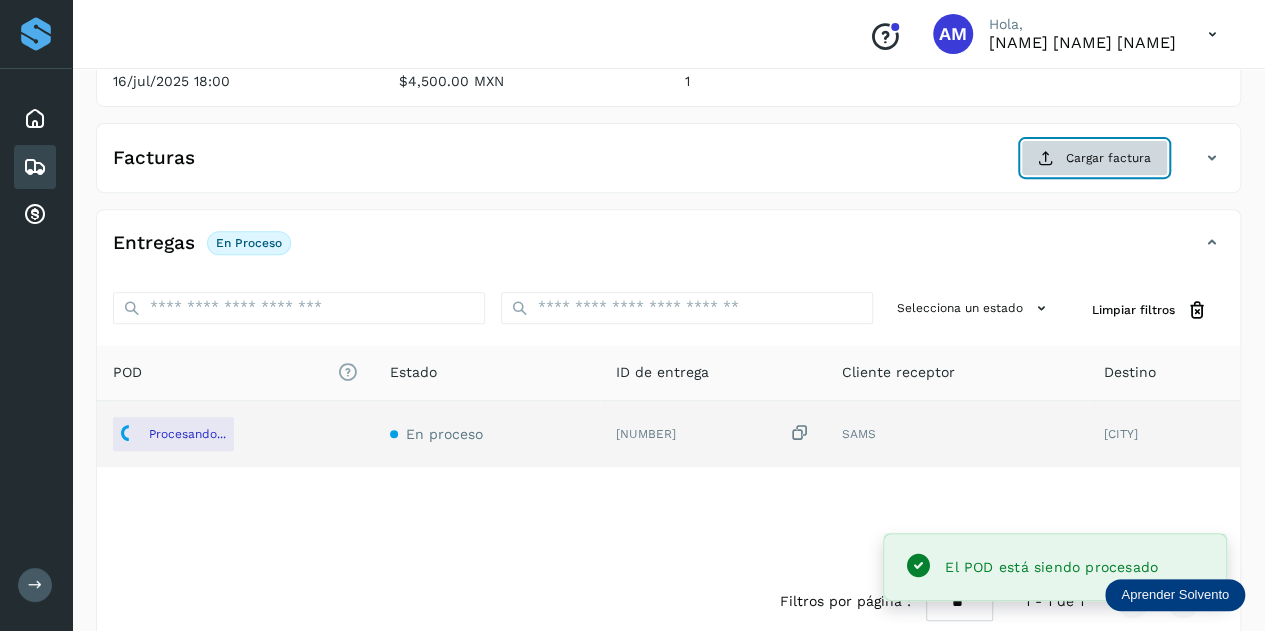 click on "Cargar factura" at bounding box center [1094, 158] 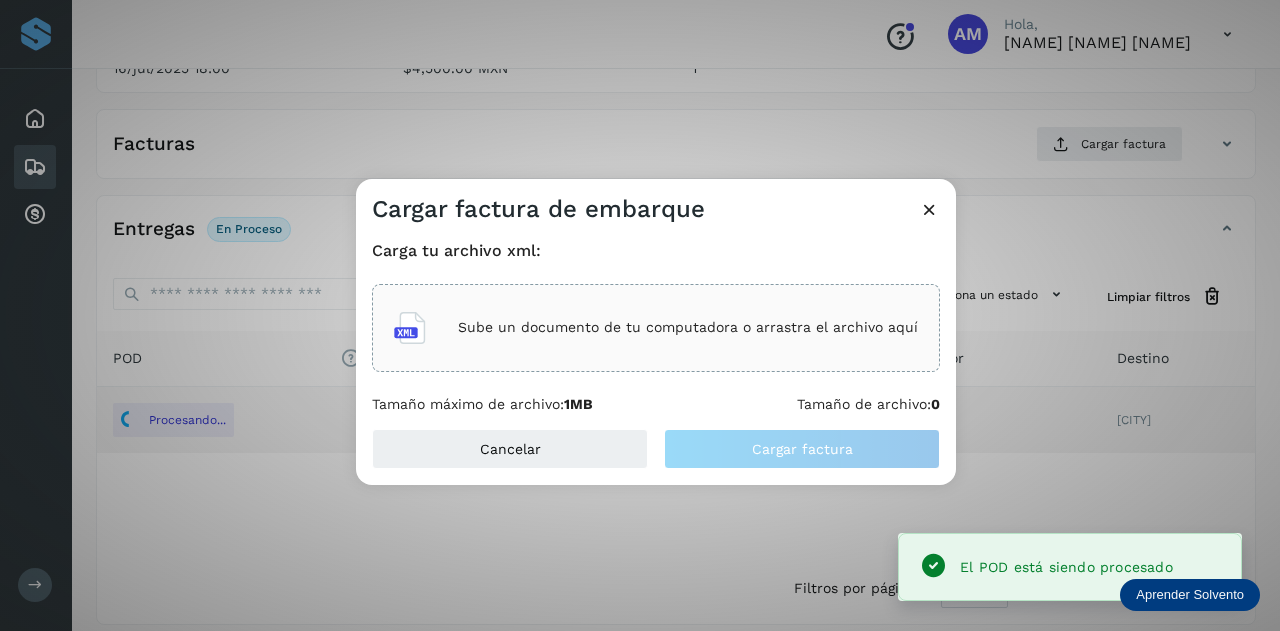 click on "Sube un documento de tu computadora o arrastra el archivo aquí" at bounding box center [656, 328] 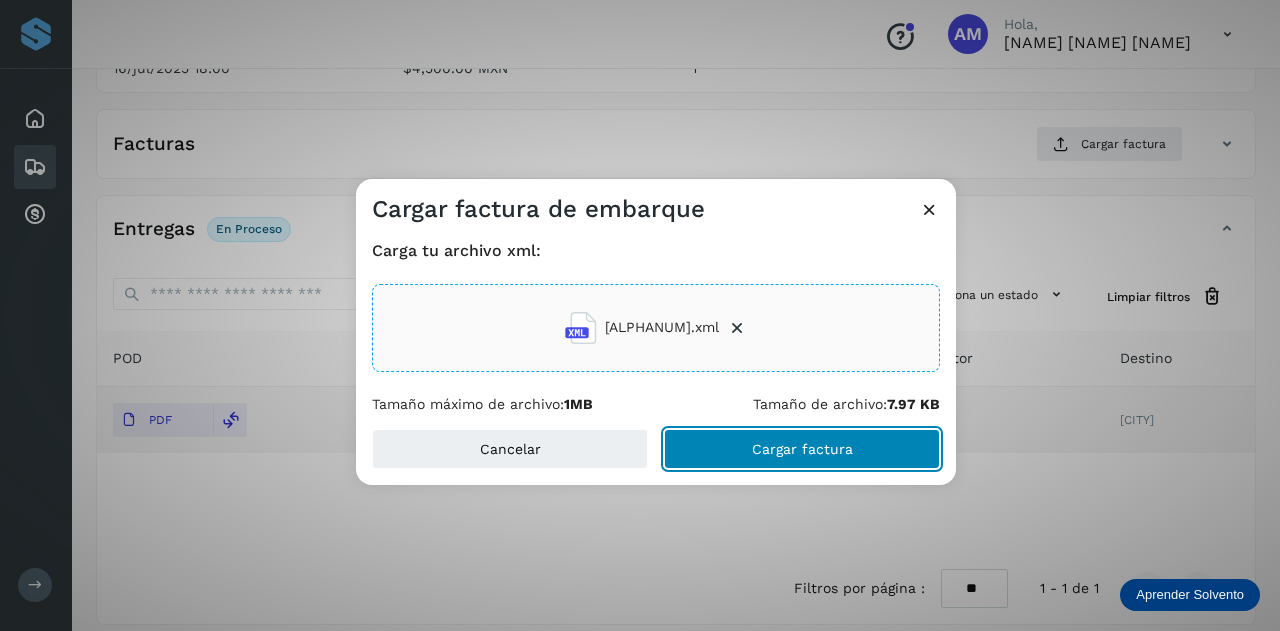 click on "Cargar factura" 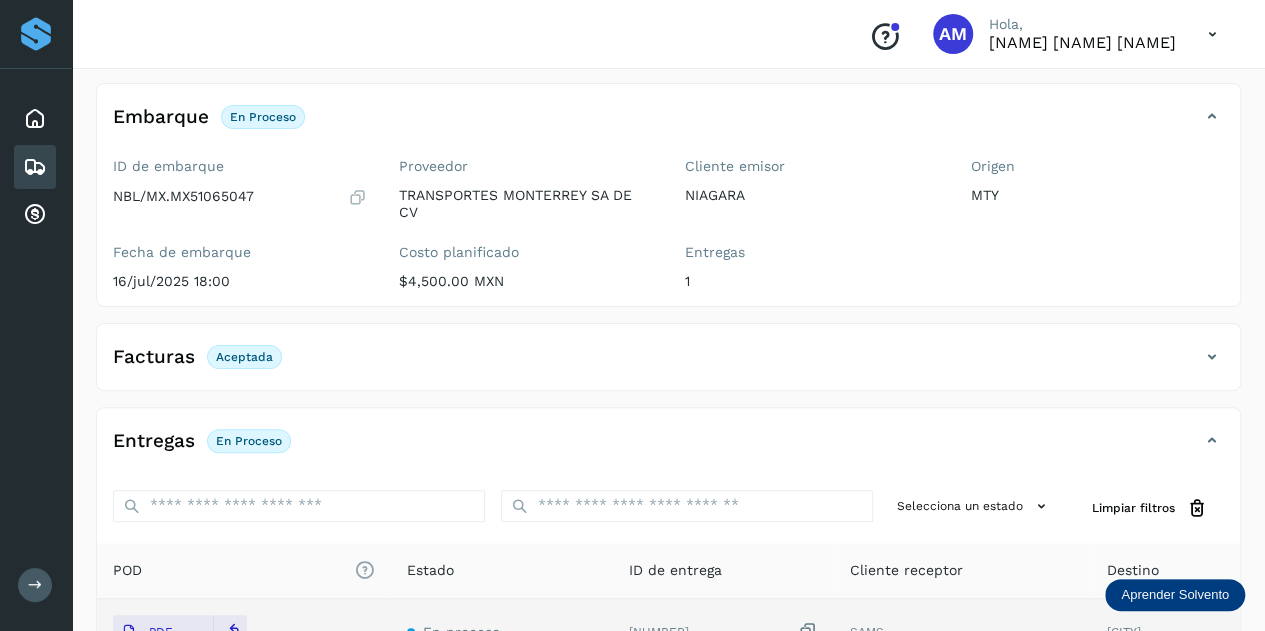 scroll, scrollTop: 0, scrollLeft: 0, axis: both 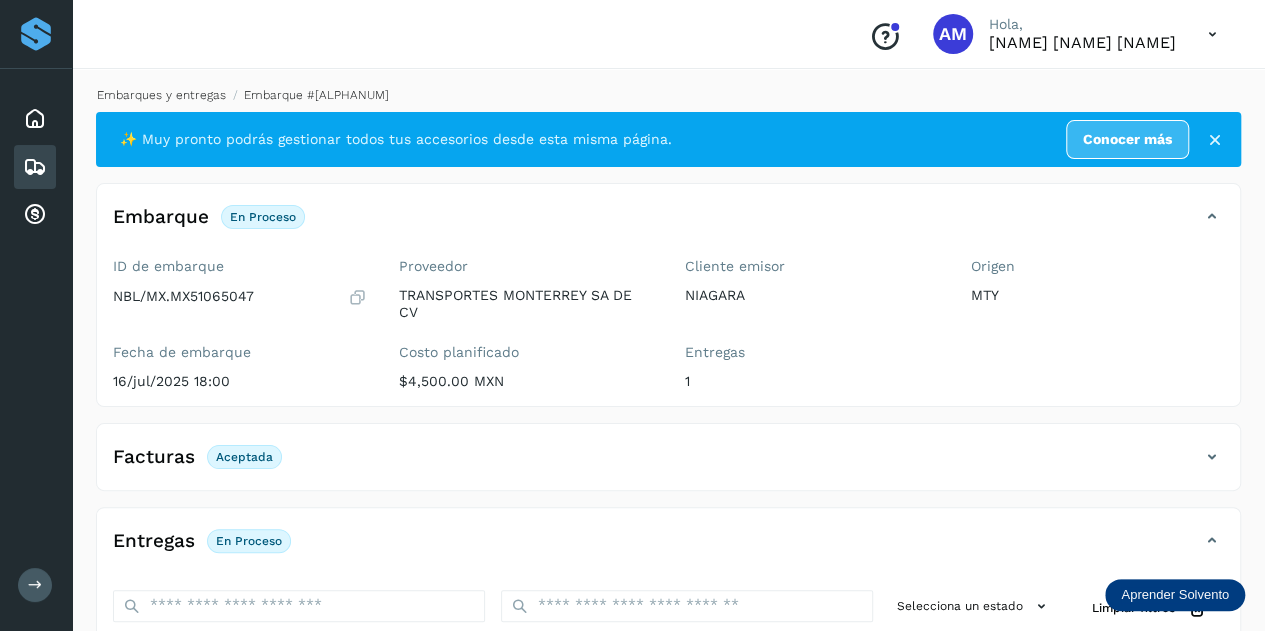click on "Embarques y entregas" at bounding box center [161, 95] 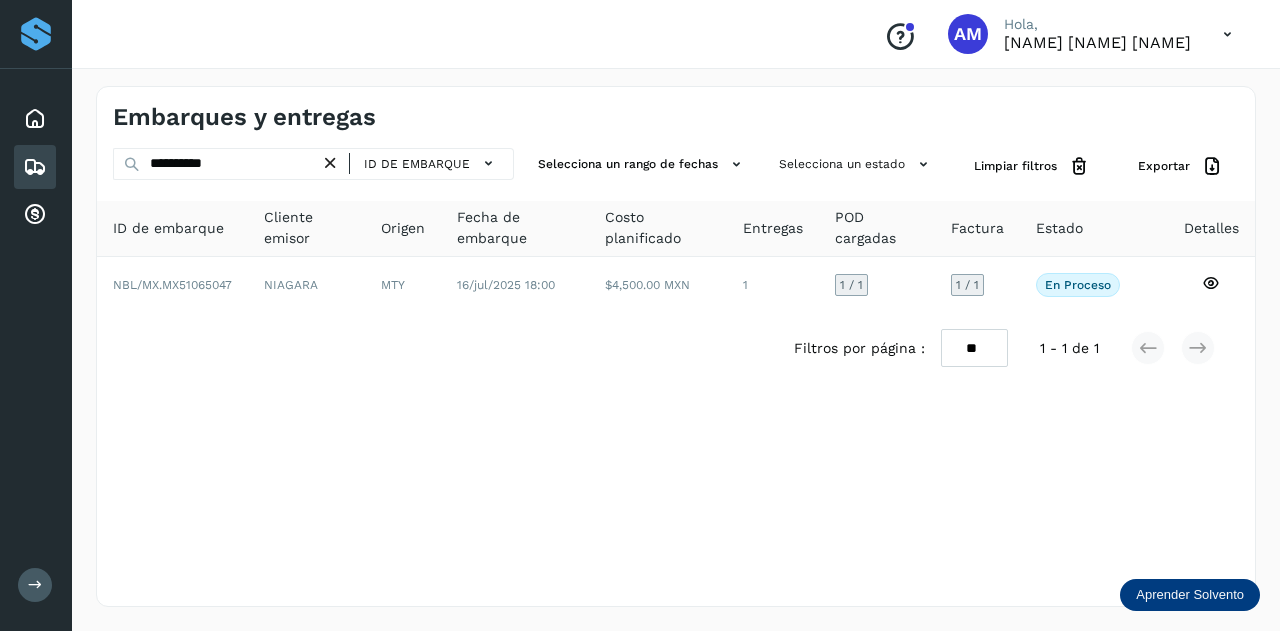 click at bounding box center [330, 163] 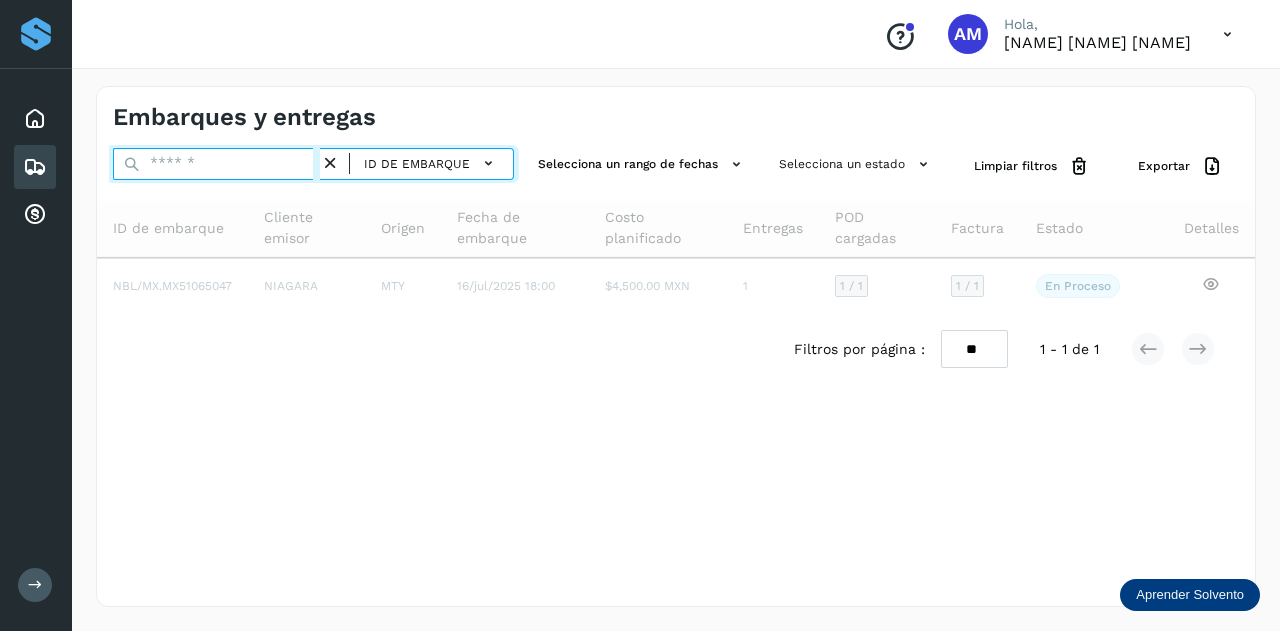 click at bounding box center (216, 164) 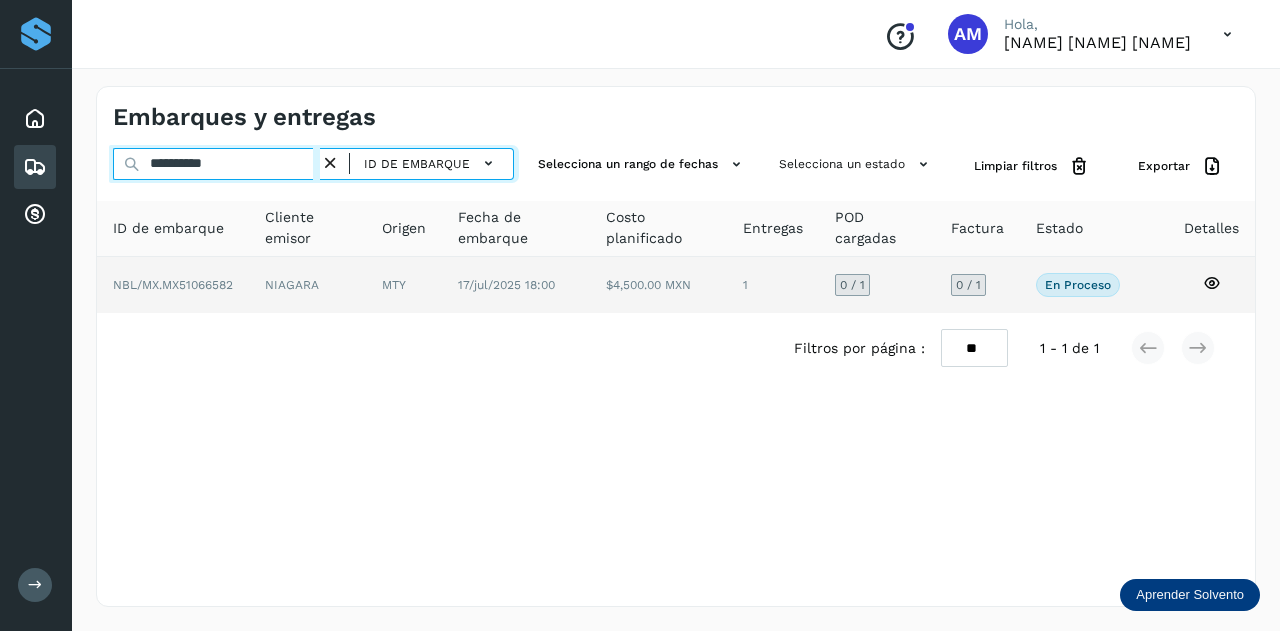 type on "**********" 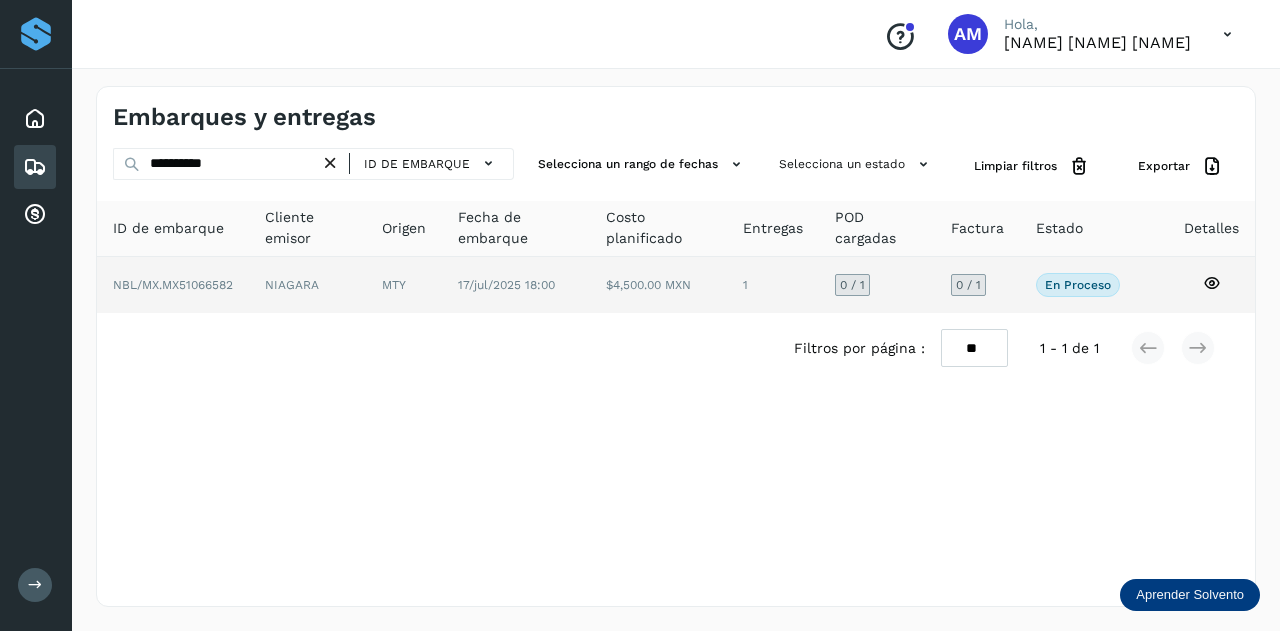 click on "NIAGARA" 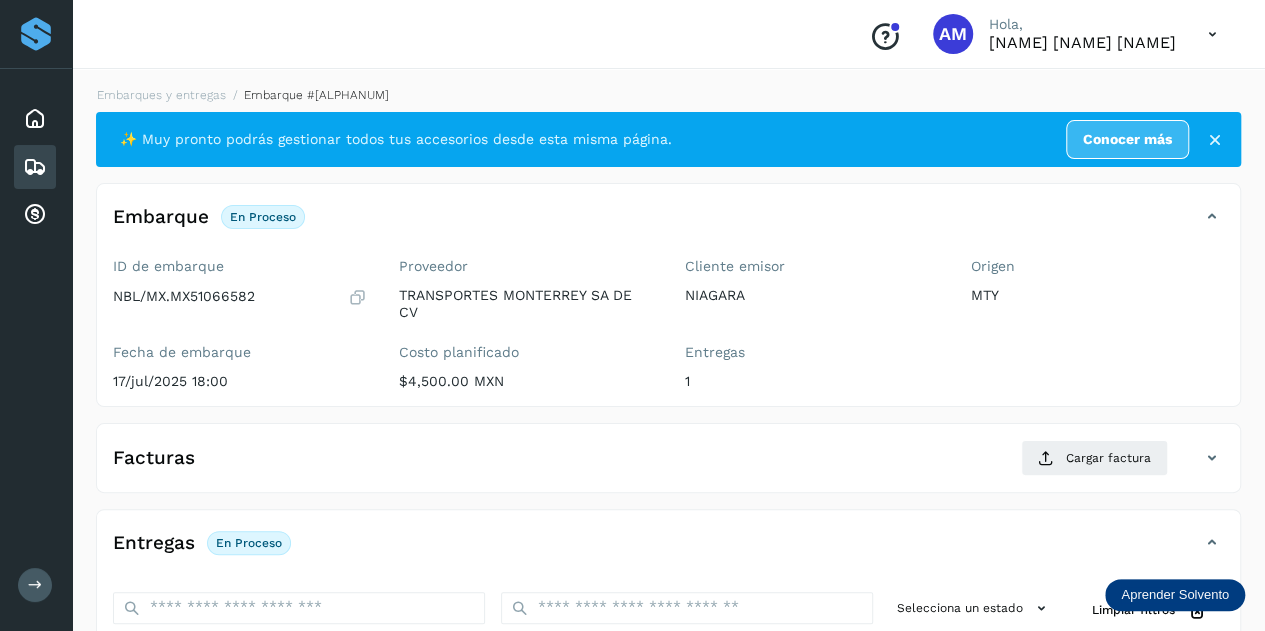 scroll, scrollTop: 300, scrollLeft: 0, axis: vertical 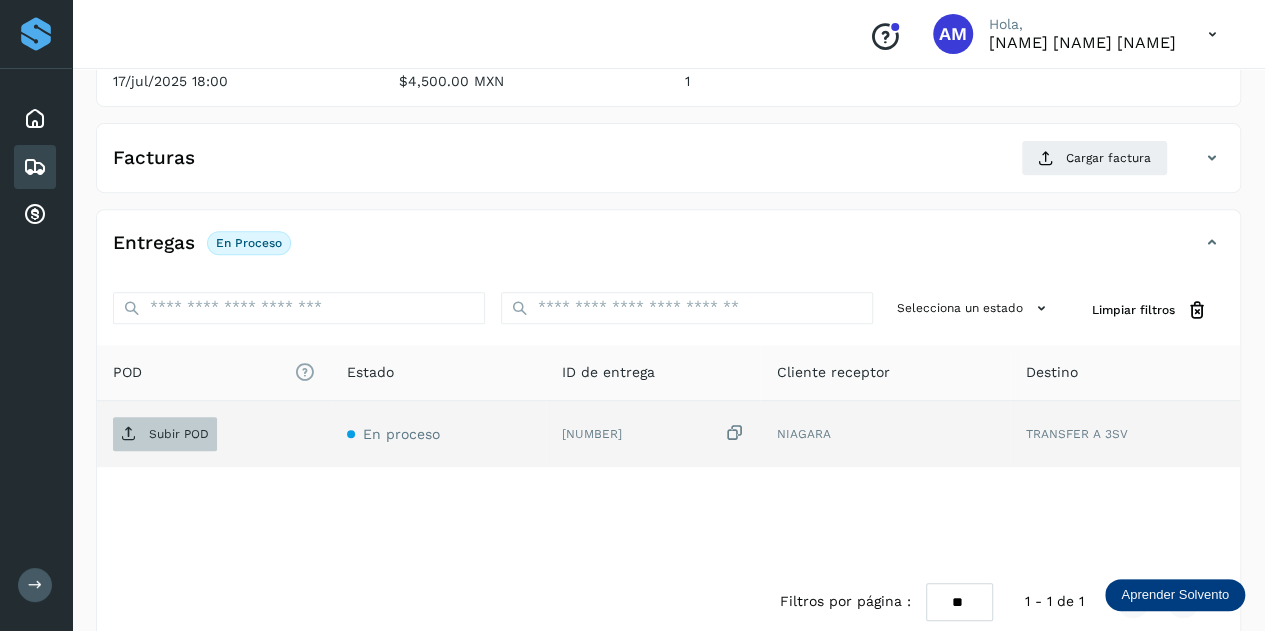 click on "Subir POD" at bounding box center [179, 434] 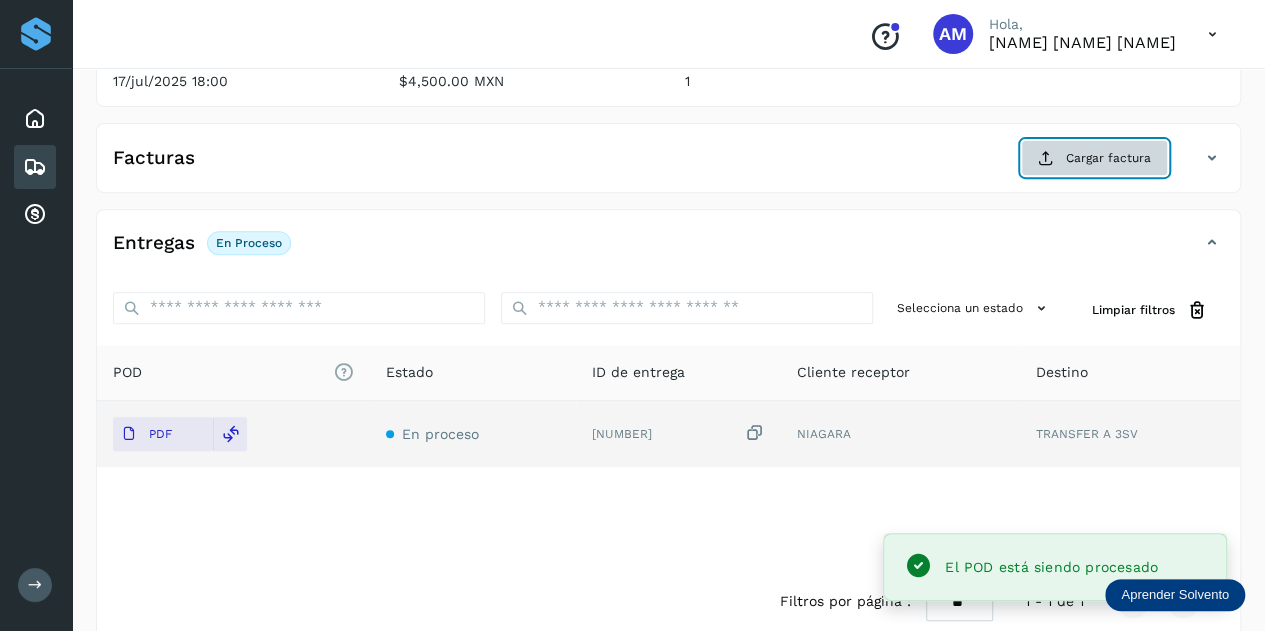 click on "Cargar factura" at bounding box center (1094, 158) 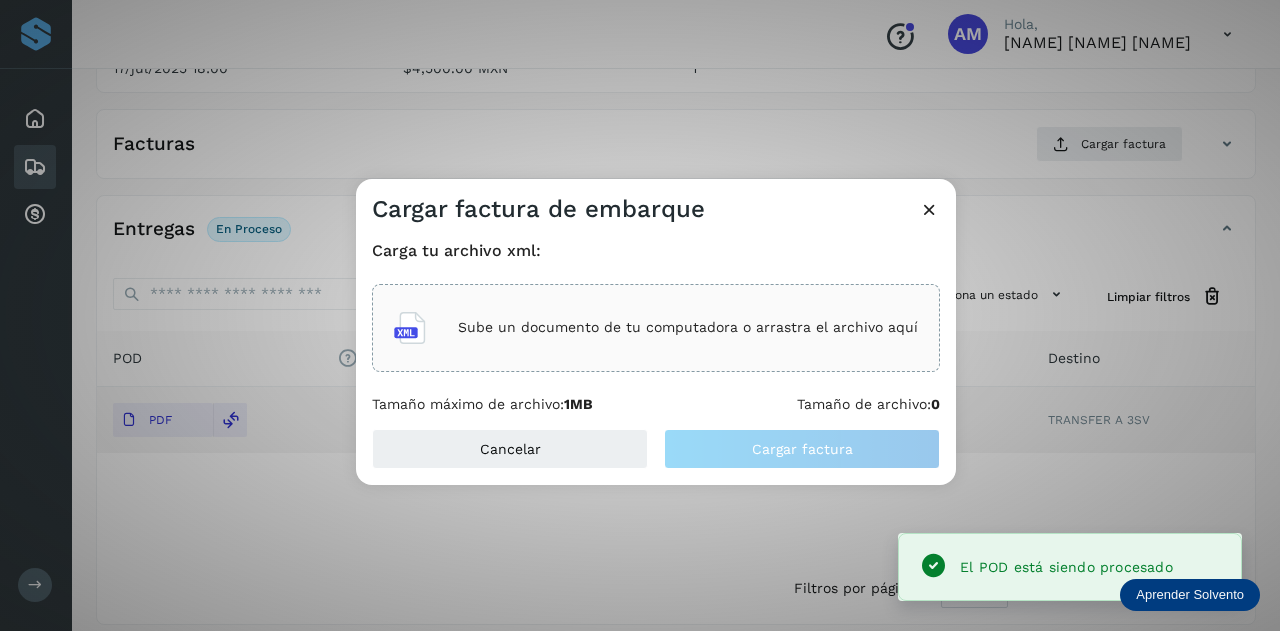 click on "Sube un documento de tu computadora o arrastra el archivo aquí" 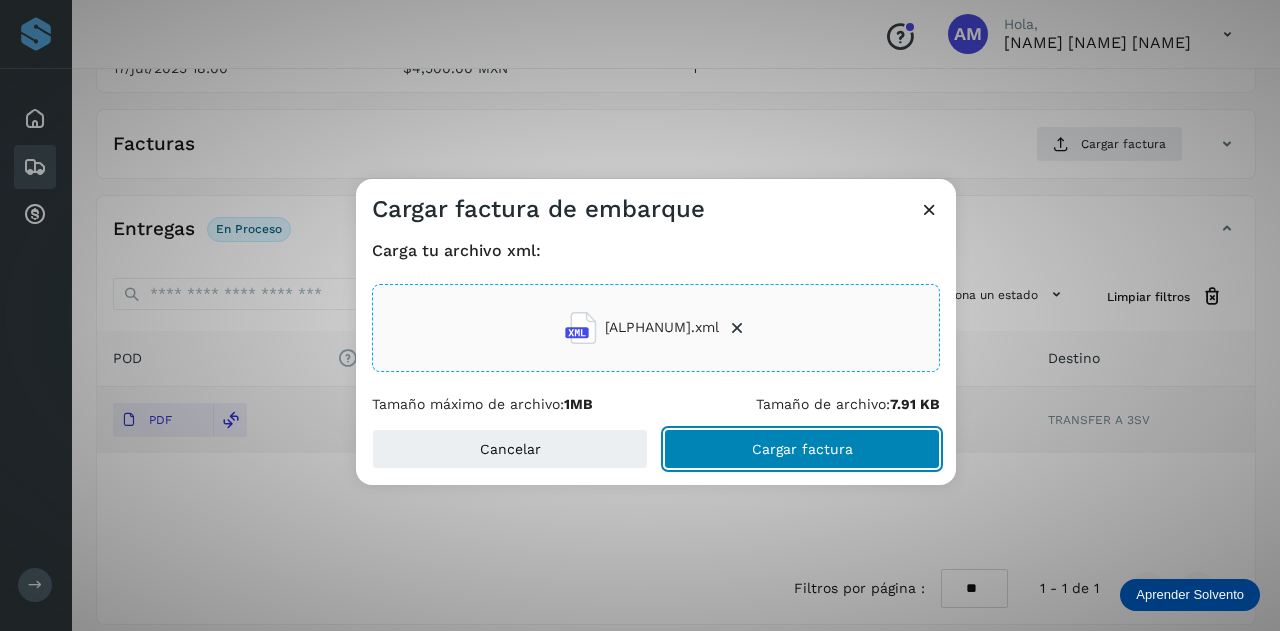 click on "Cargar factura" 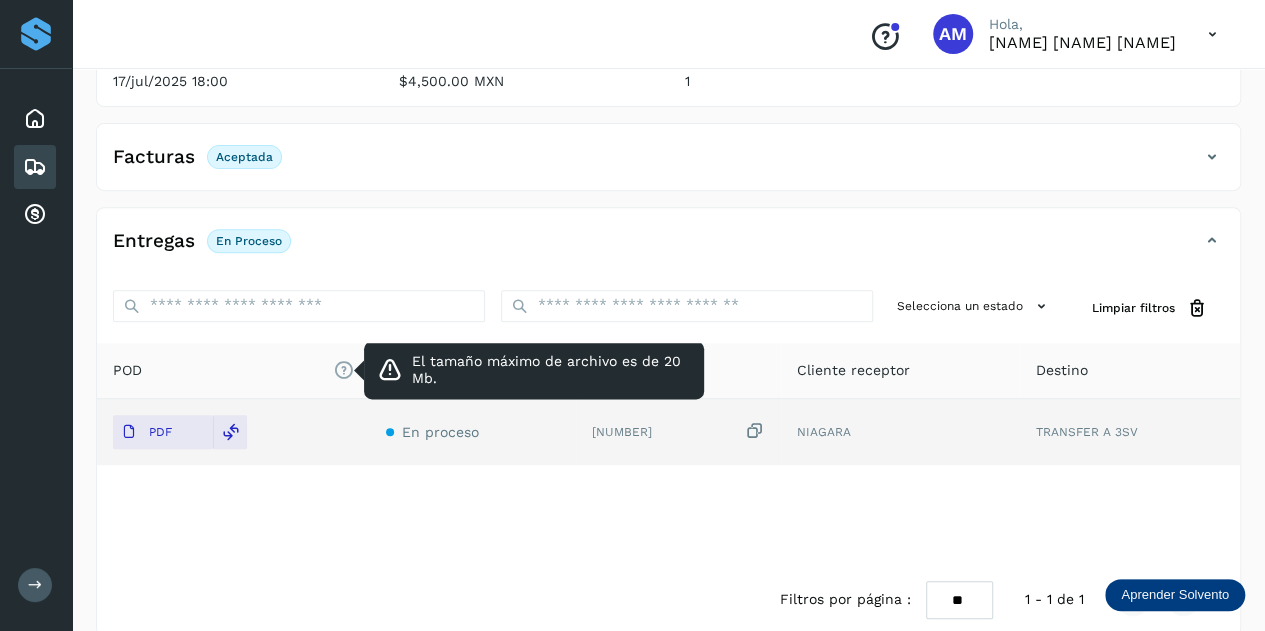 scroll, scrollTop: 0, scrollLeft: 0, axis: both 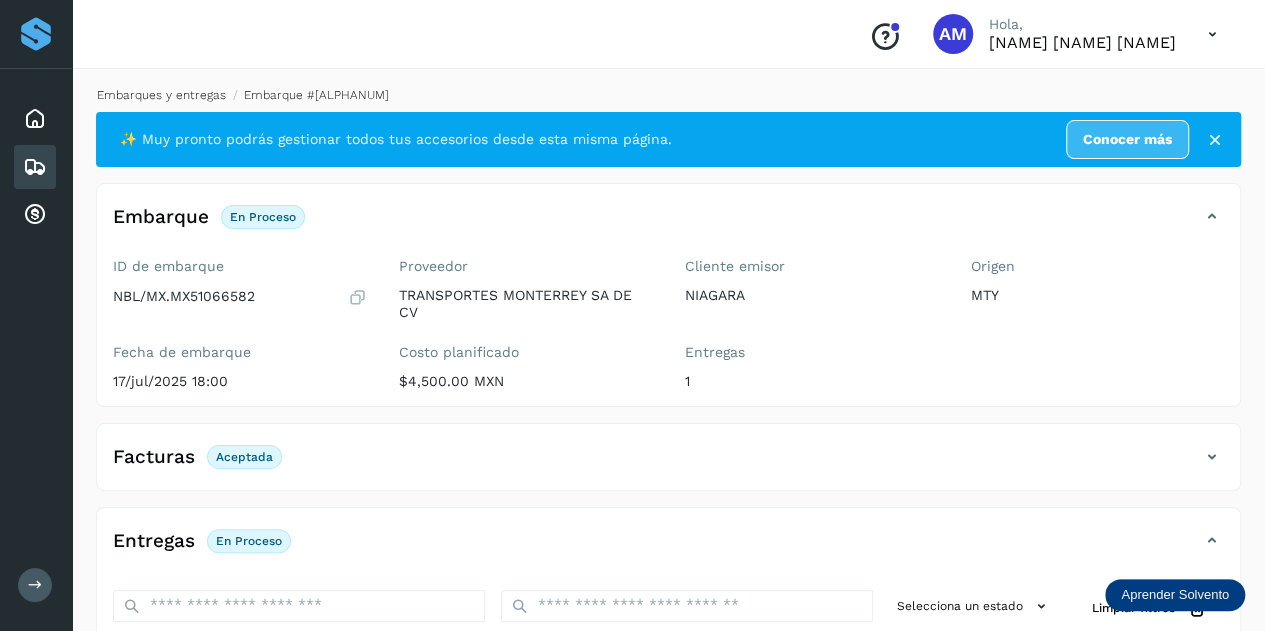 click on "Embarques y entregas" at bounding box center [161, 95] 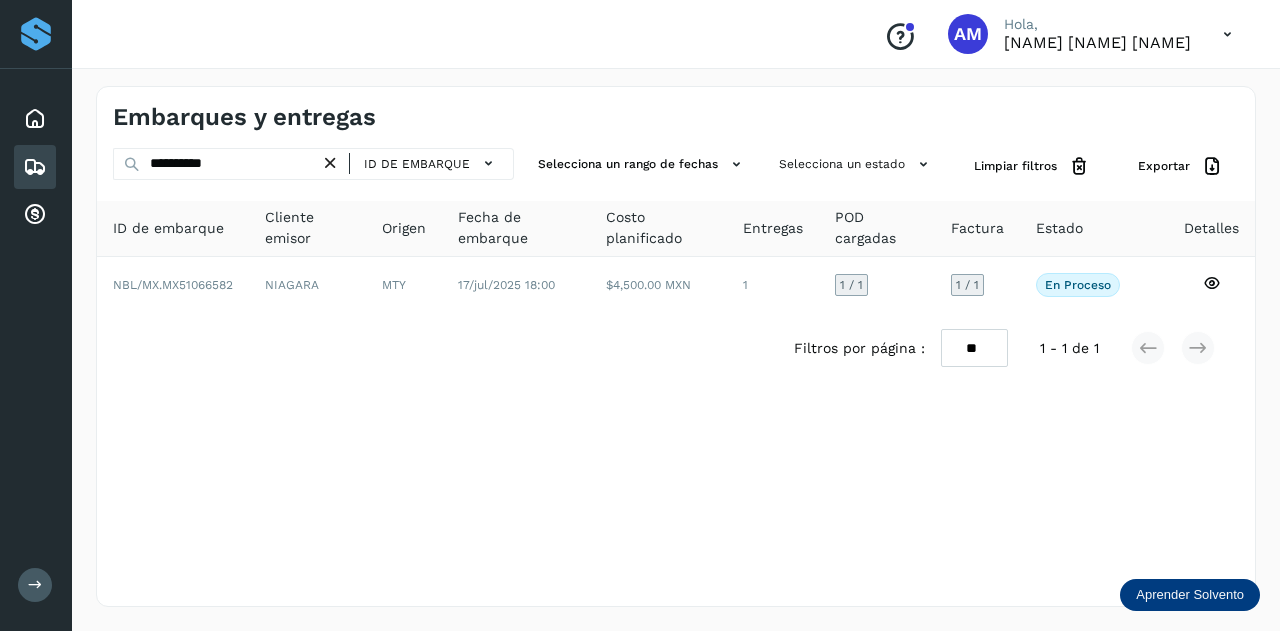 click at bounding box center [330, 163] 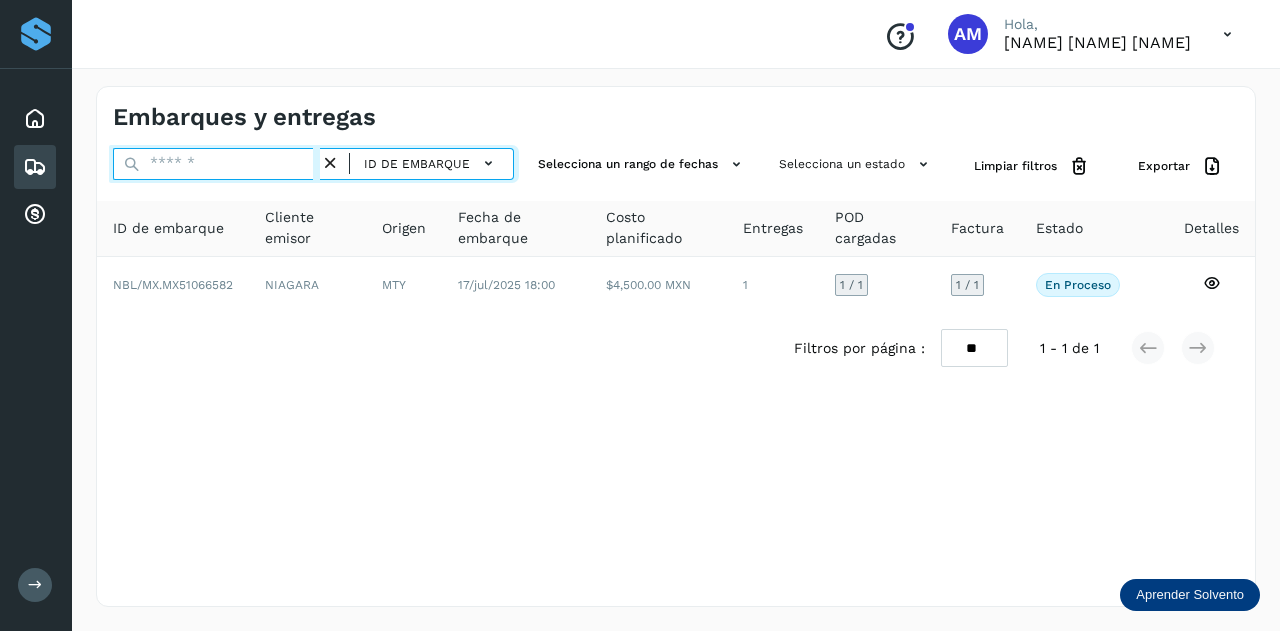 click at bounding box center [216, 164] 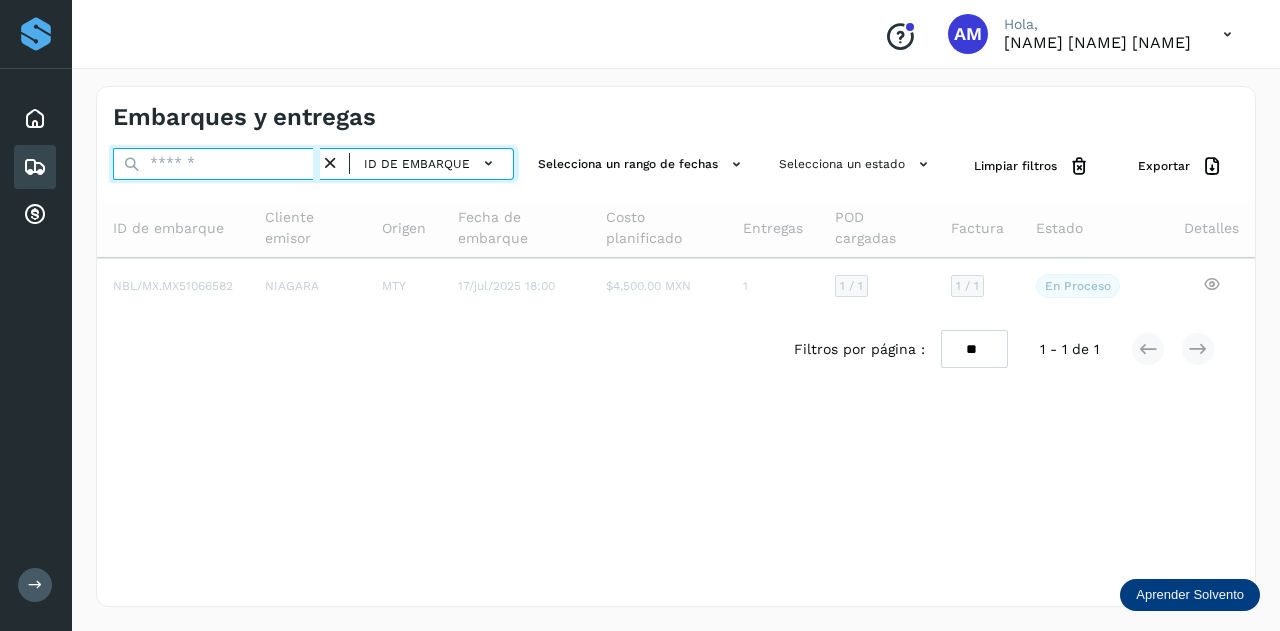 paste on "**********" 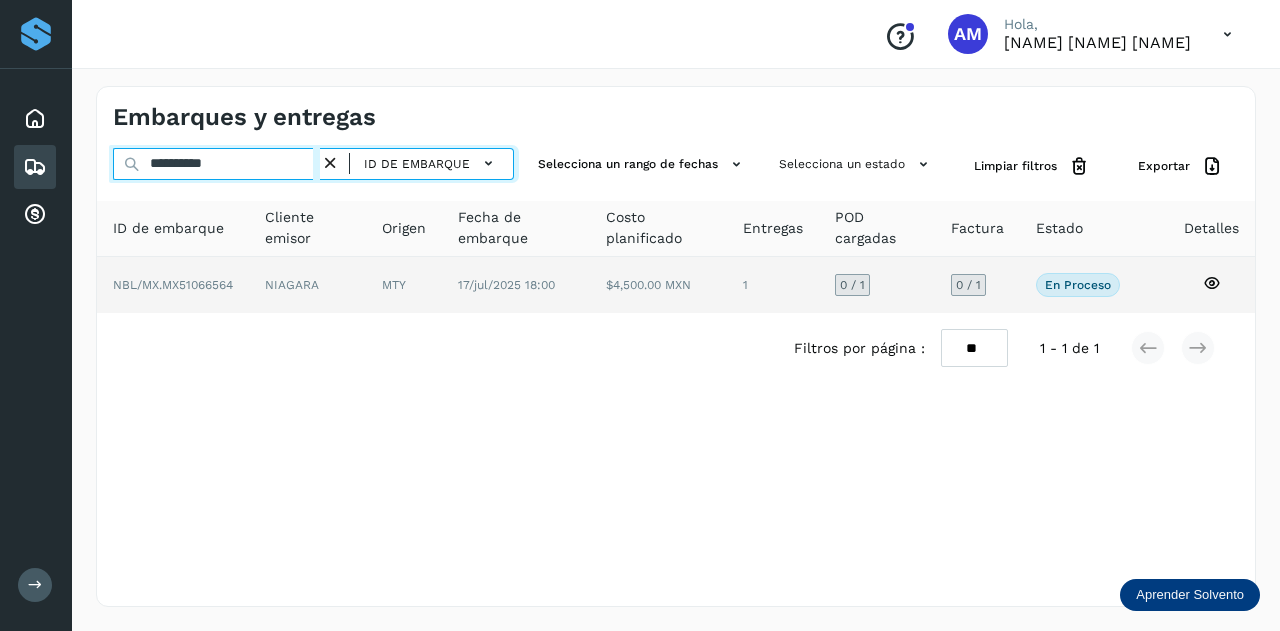 type on "**********" 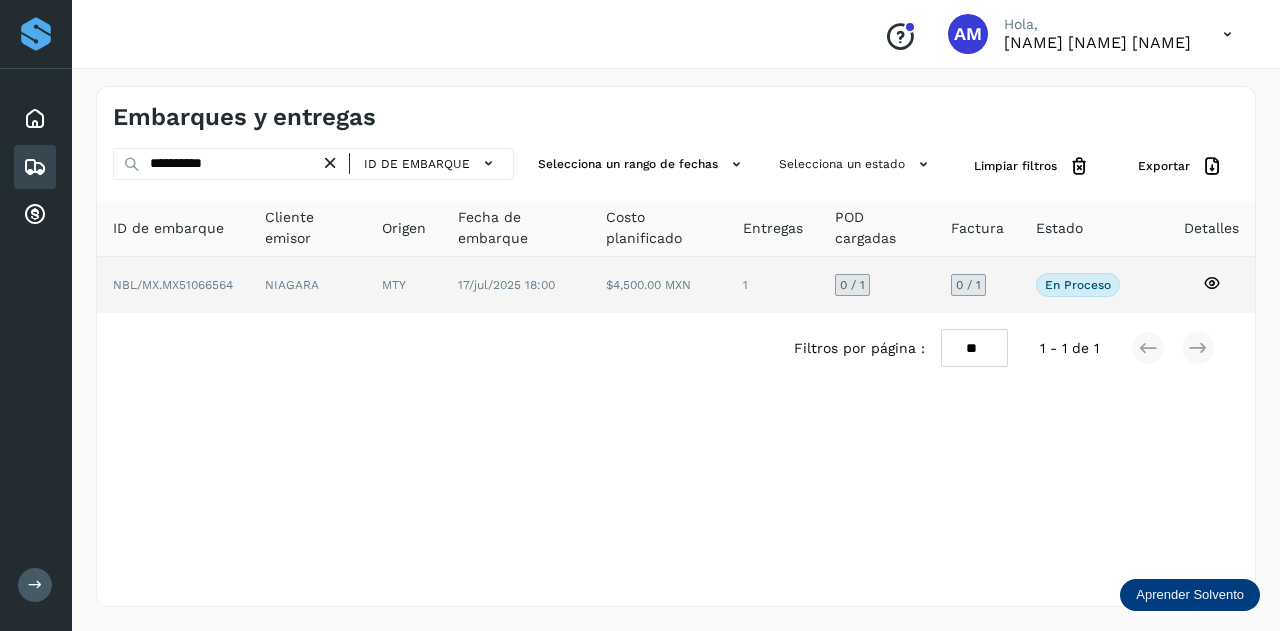 click on "NIAGARA" 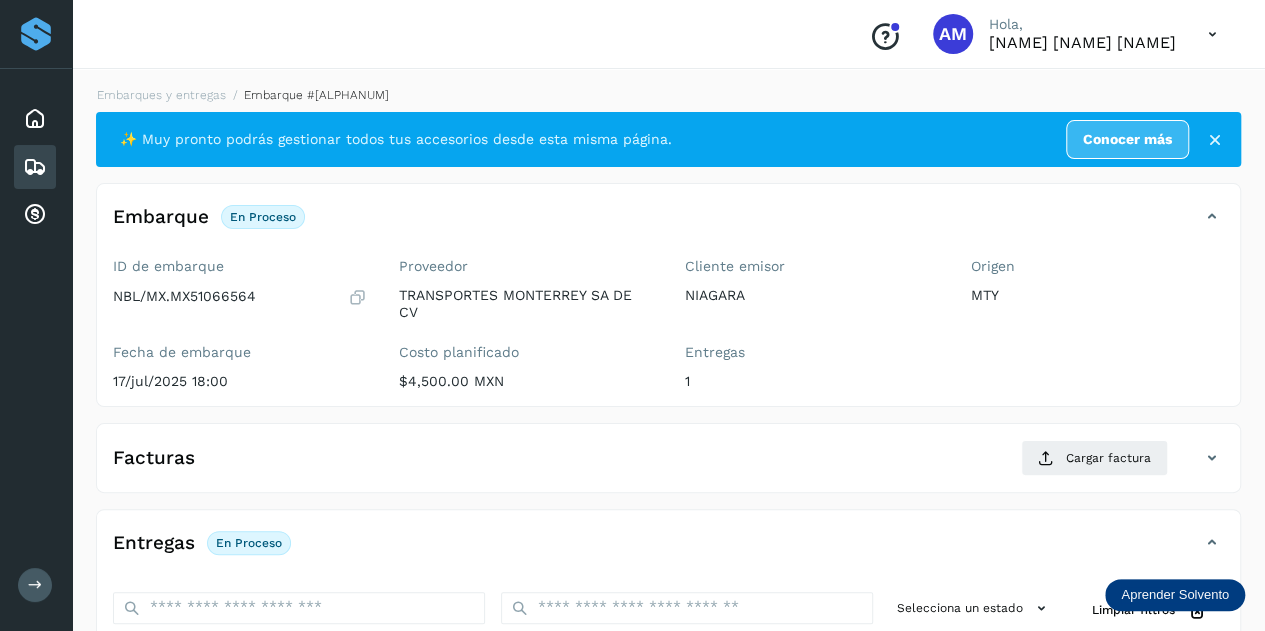 scroll, scrollTop: 300, scrollLeft: 0, axis: vertical 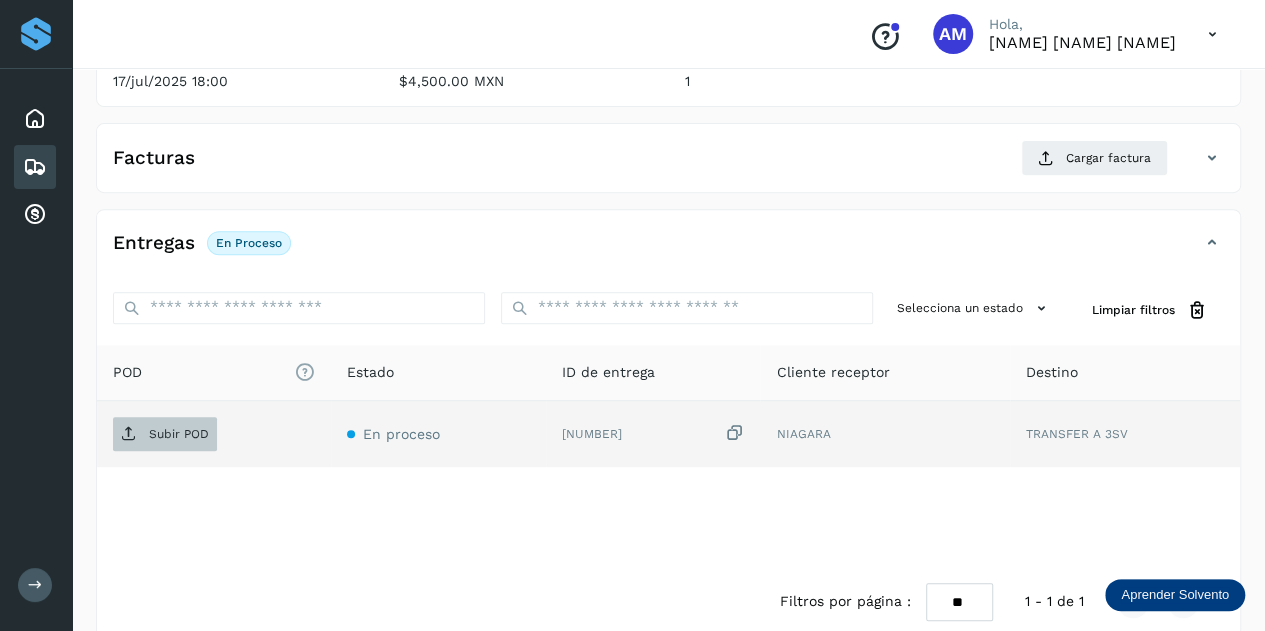 click on "Subir POD" at bounding box center (179, 434) 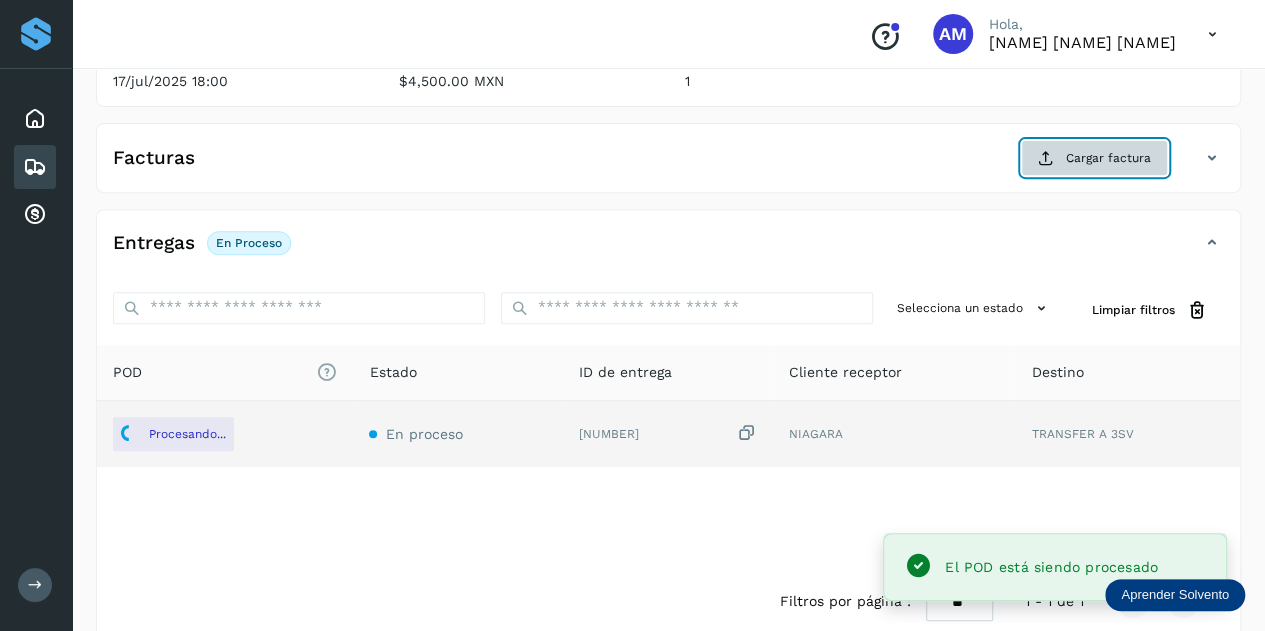 click on "Cargar factura" 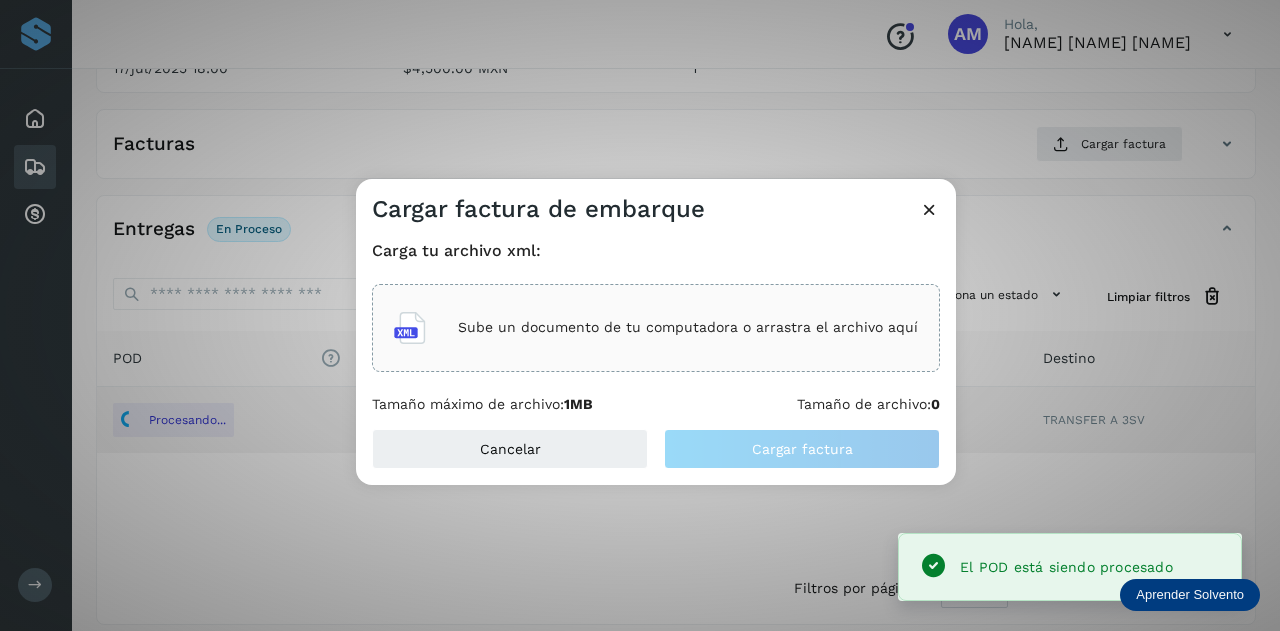 click on "Sube un documento de tu computadora o arrastra el archivo aquí" at bounding box center [688, 327] 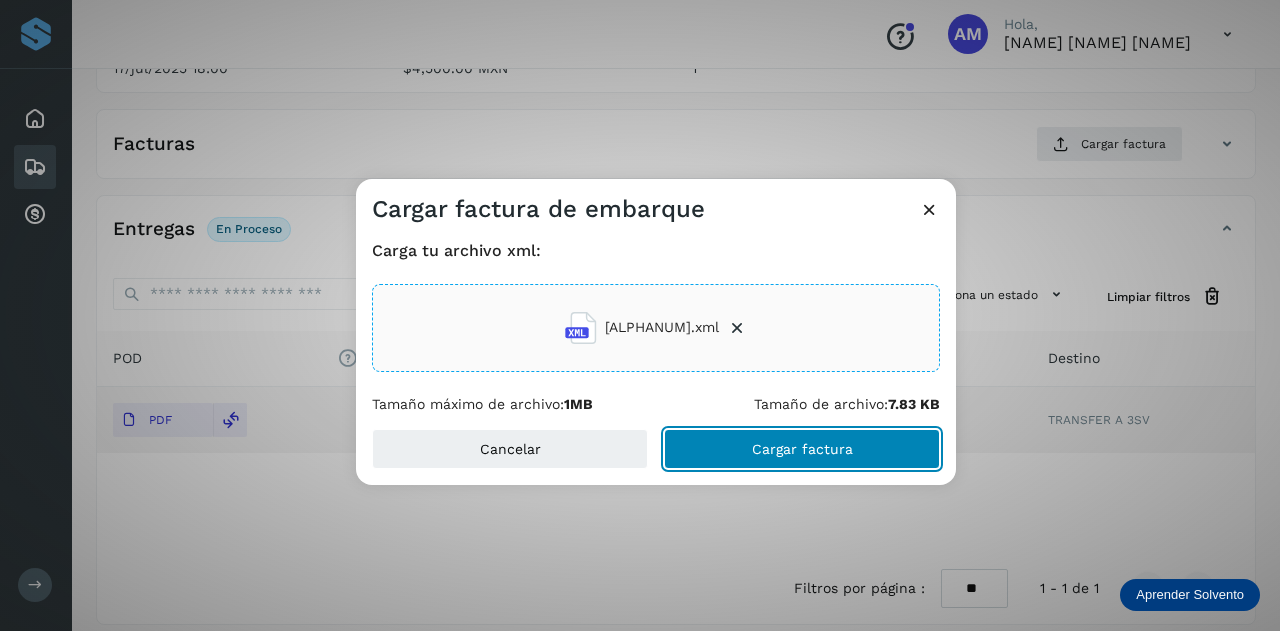 click on "Cargar factura" 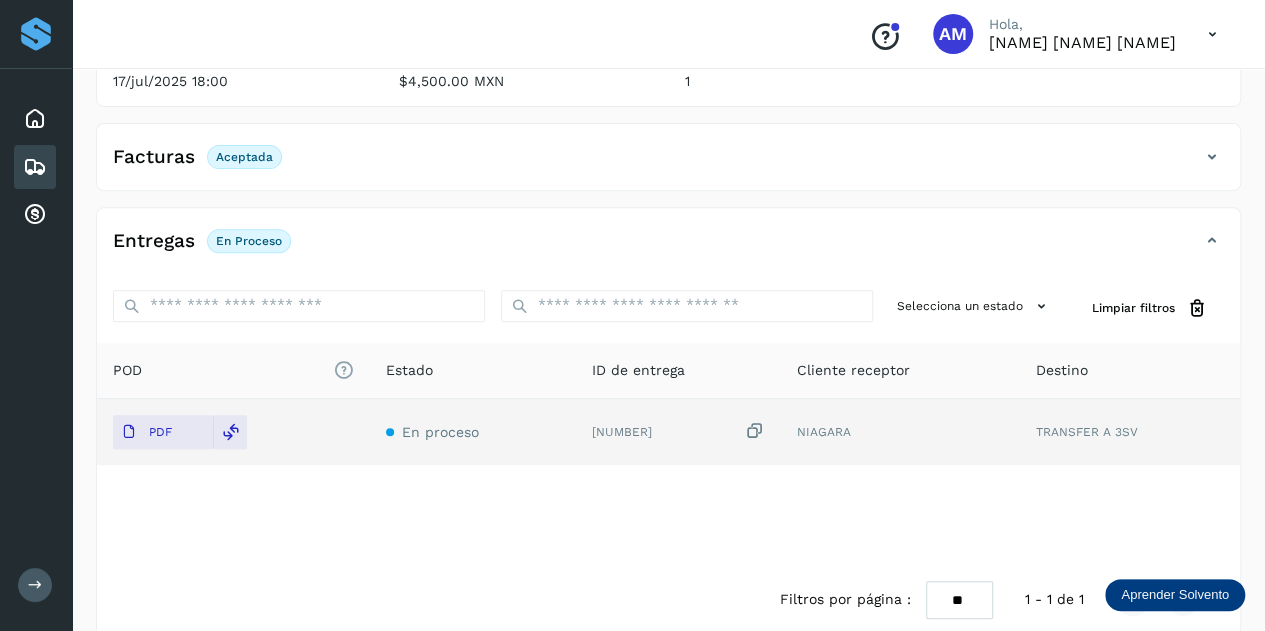 scroll, scrollTop: 0, scrollLeft: 0, axis: both 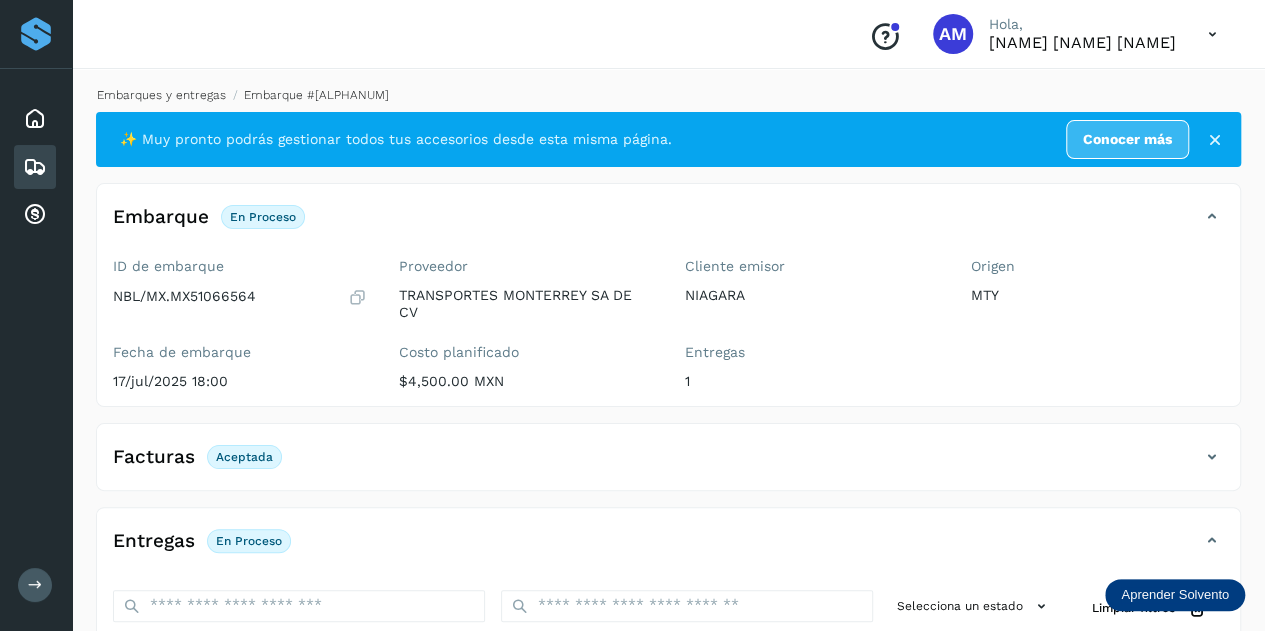 click on "Embarques y entregas" at bounding box center (161, 95) 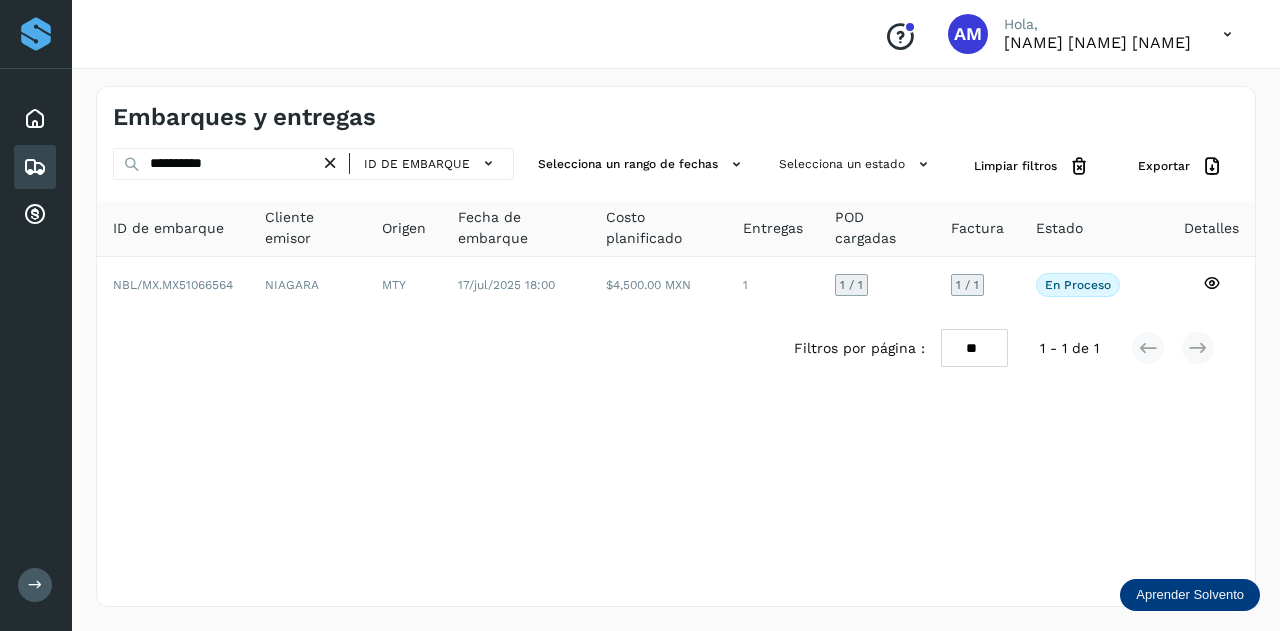 drag, startPoint x: 333, startPoint y: 165, endPoint x: 294, endPoint y: 166, distance: 39.012817 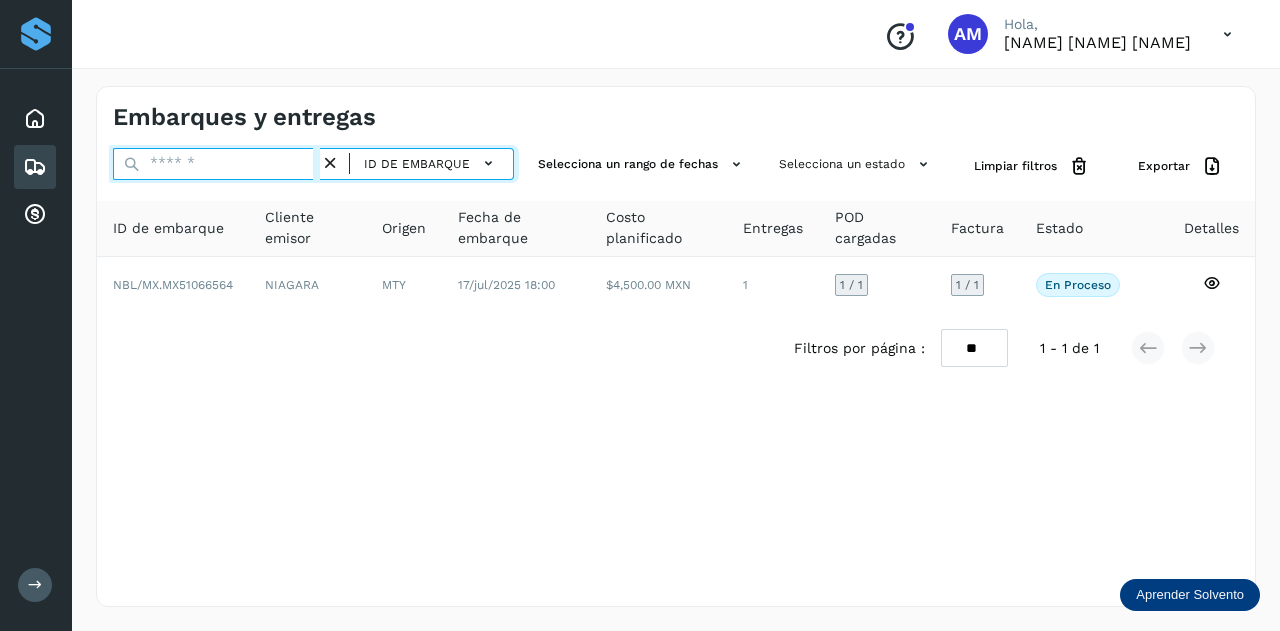 click at bounding box center (216, 164) 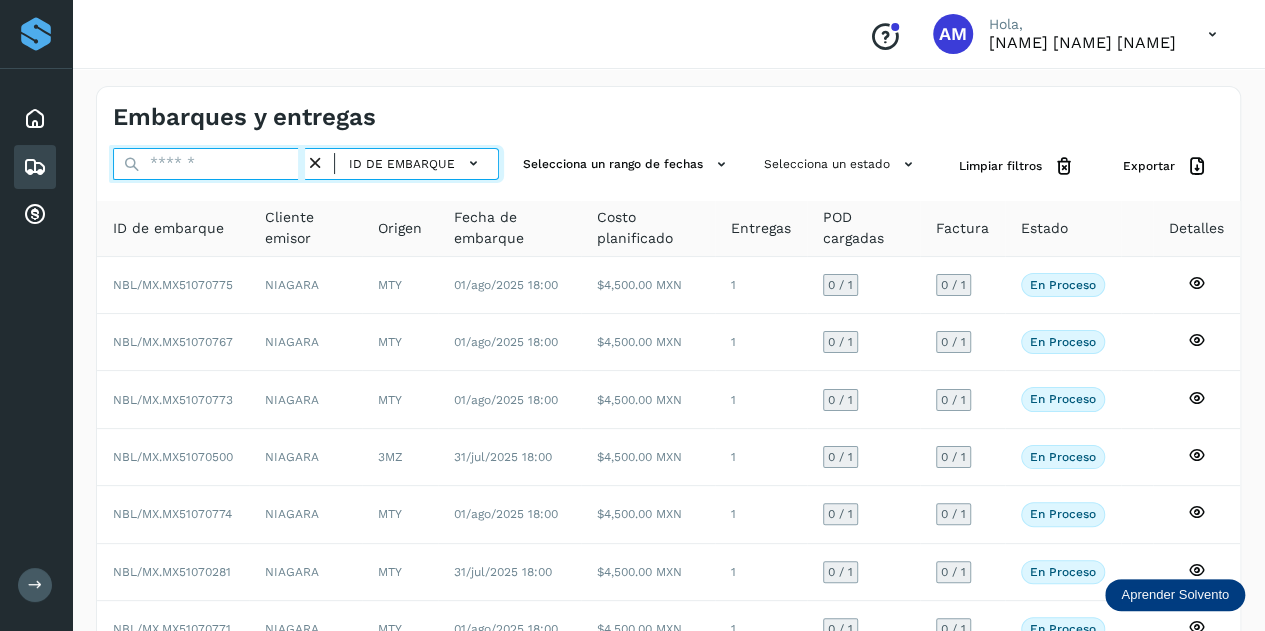 paste on "**********" 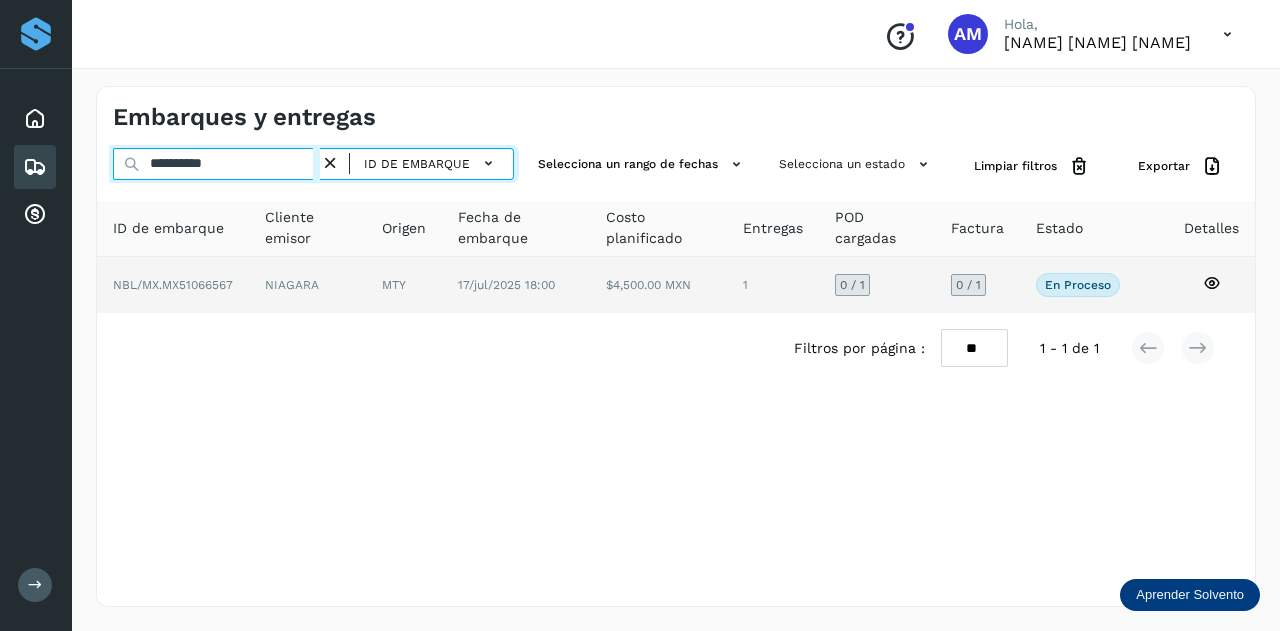 type on "**********" 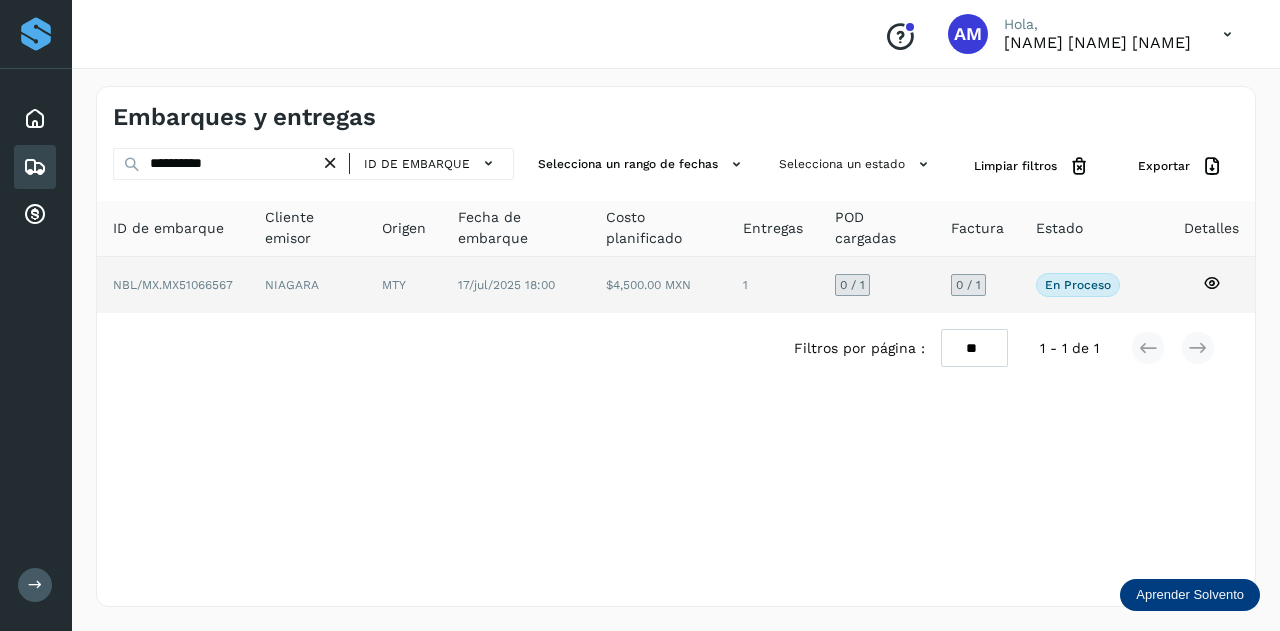 click on "NIAGARA" 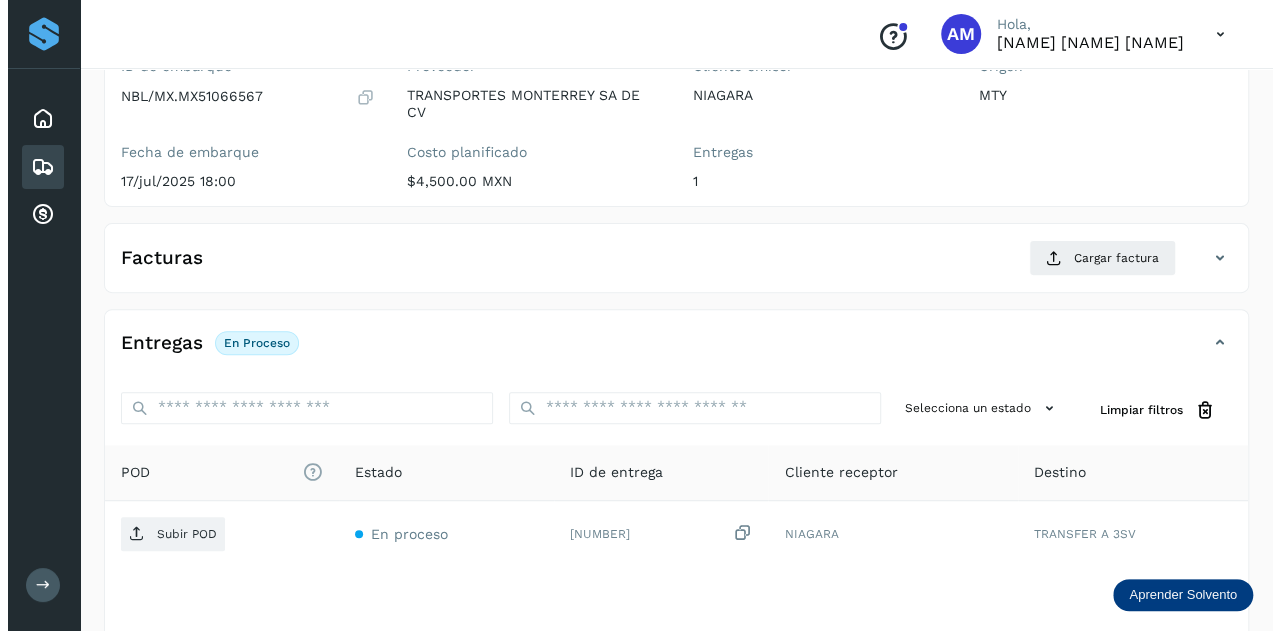scroll, scrollTop: 327, scrollLeft: 0, axis: vertical 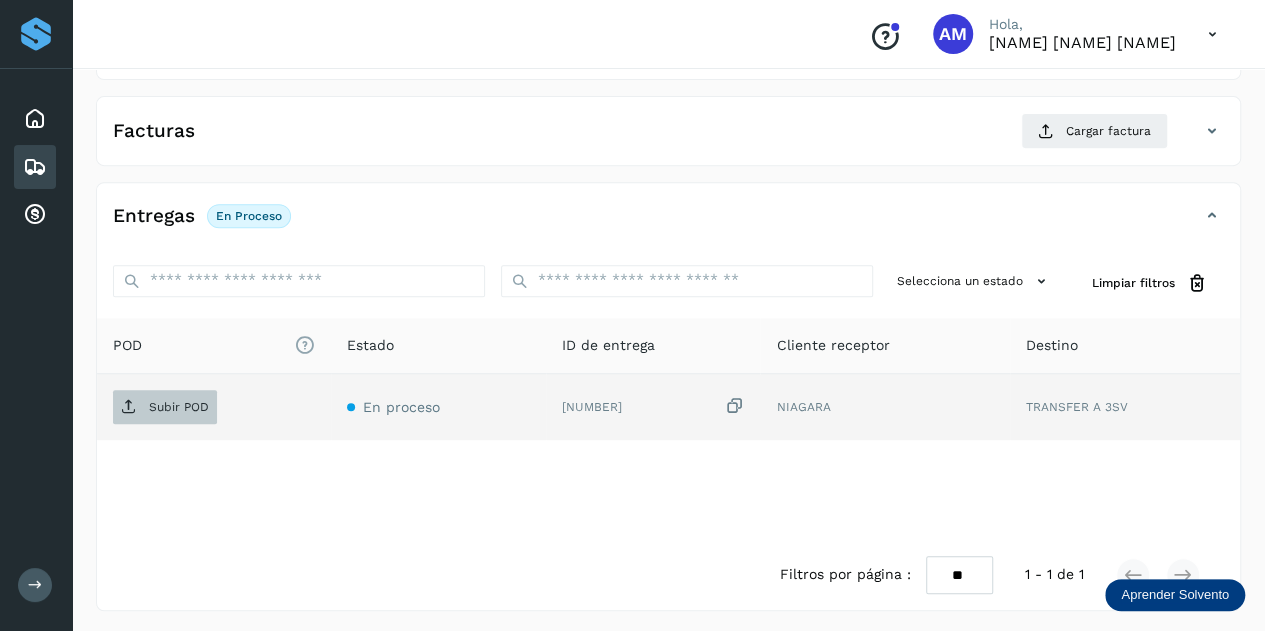 click on "Subir POD" at bounding box center (179, 407) 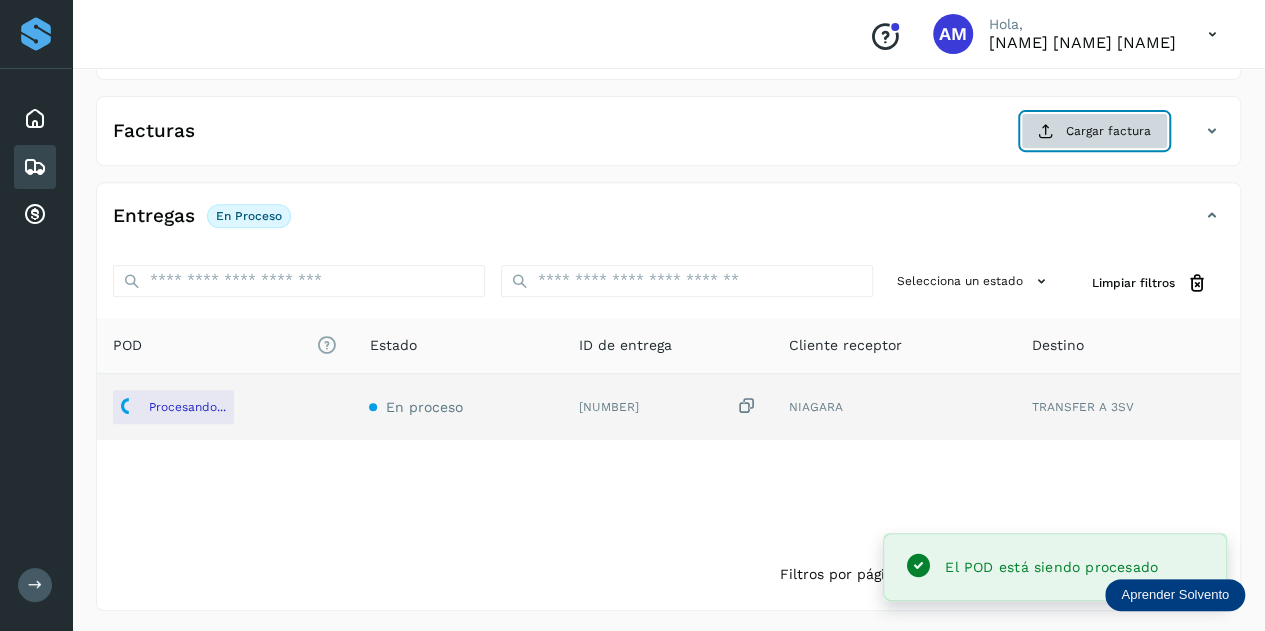 click on "Cargar factura" 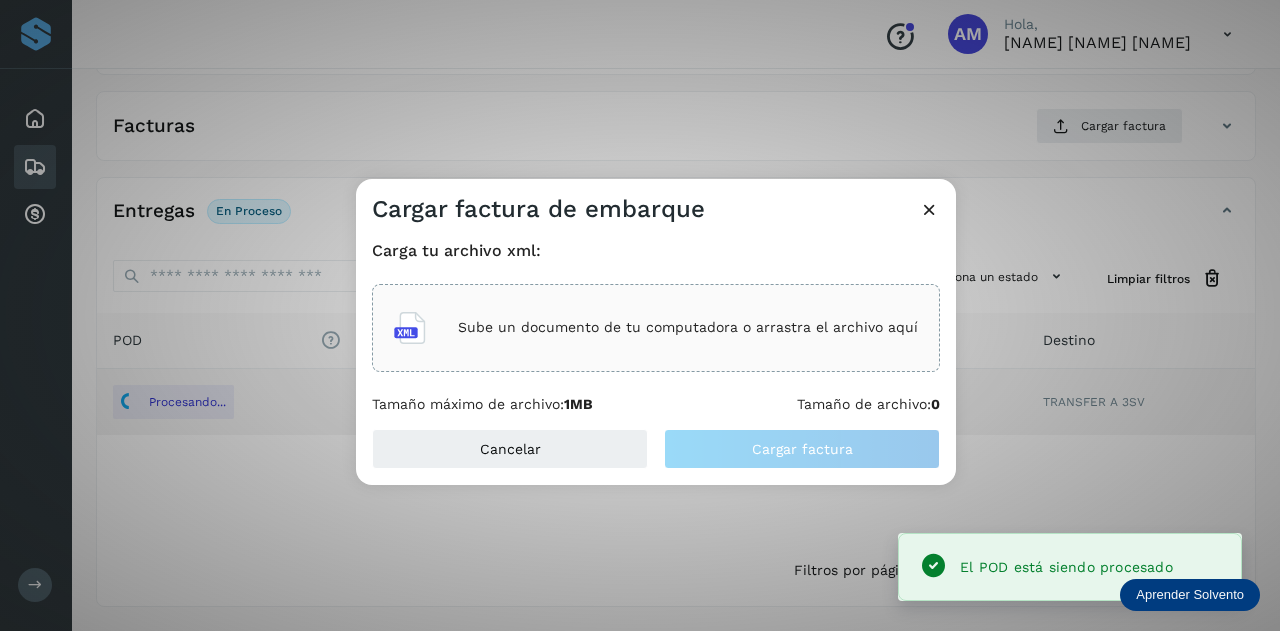 click on "Sube un documento de tu computadora o arrastra el archivo aquí" 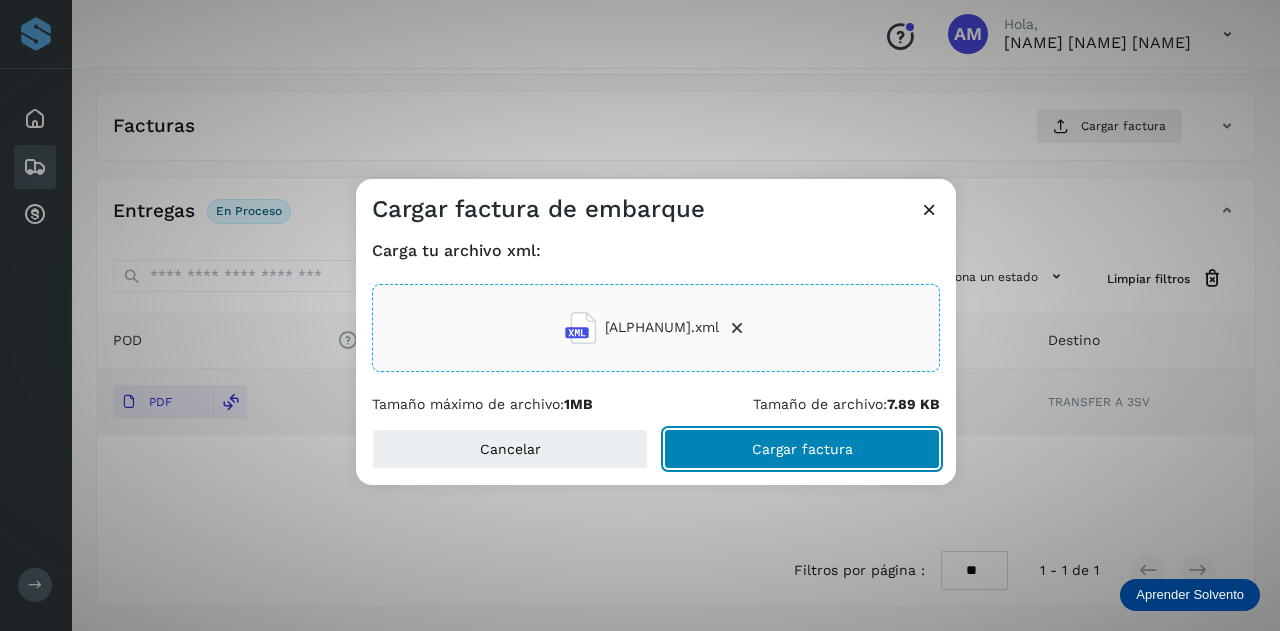 click on "Cargar factura" 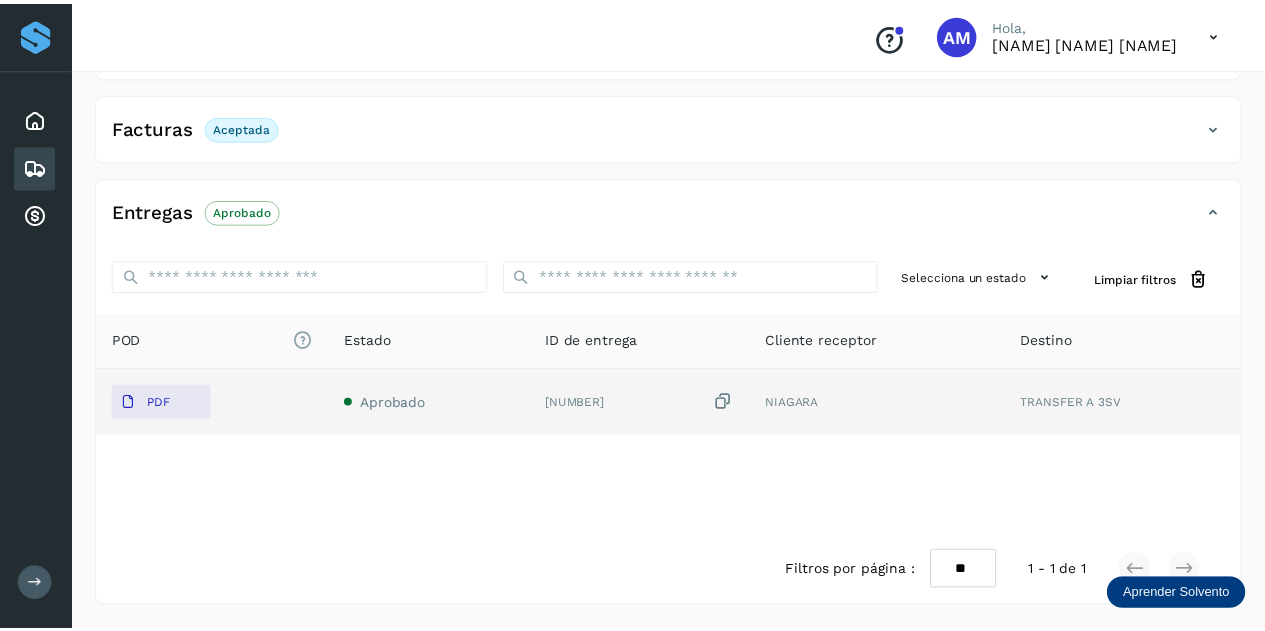 scroll, scrollTop: 326, scrollLeft: 0, axis: vertical 